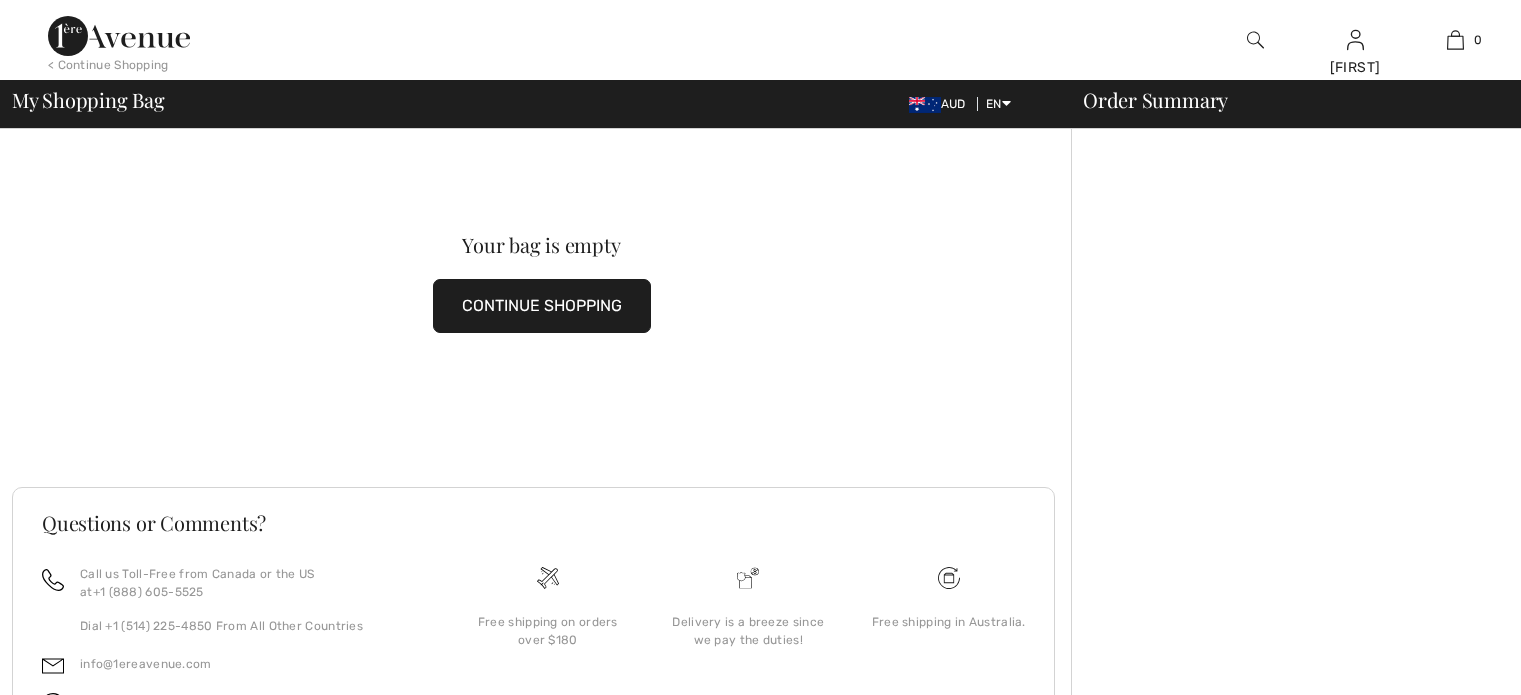 scroll, scrollTop: 0, scrollLeft: 0, axis: both 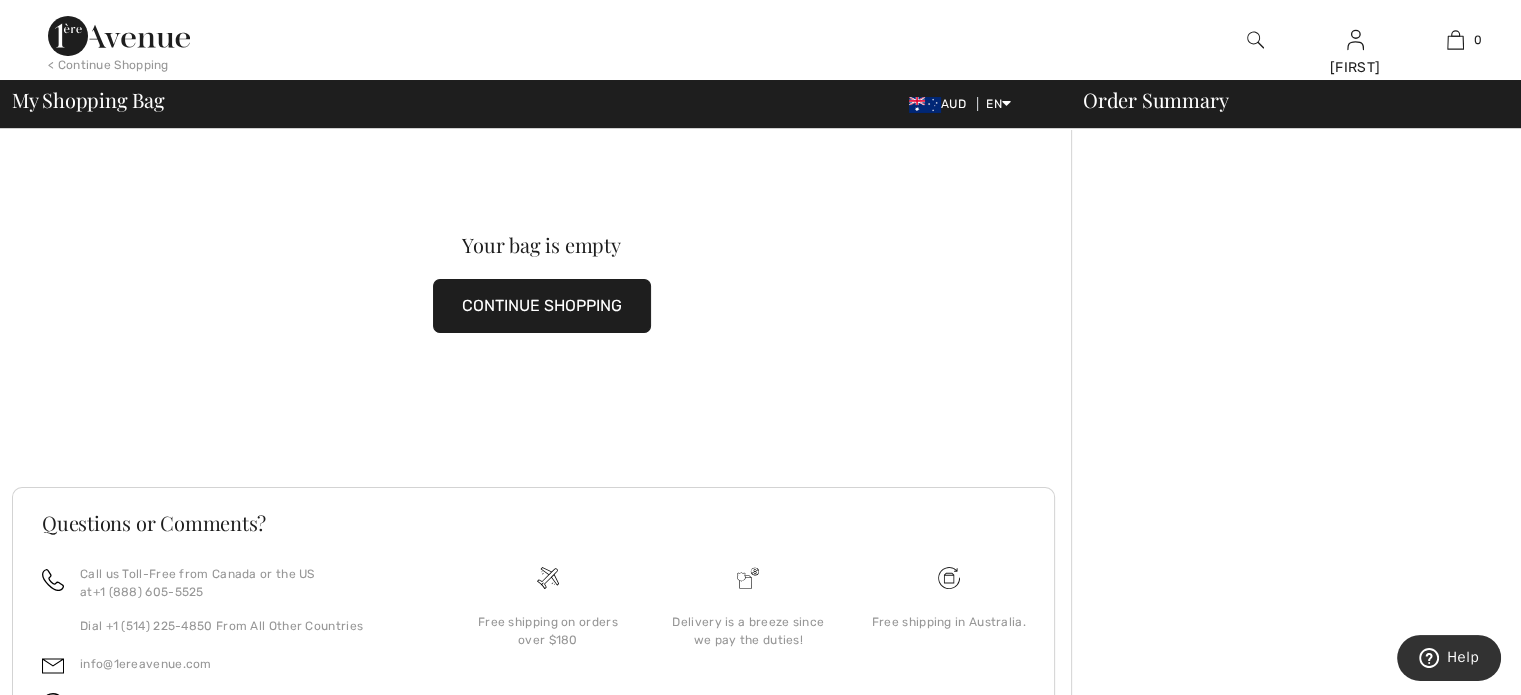 click on "CONTINUE SHOPPING" at bounding box center [542, 306] 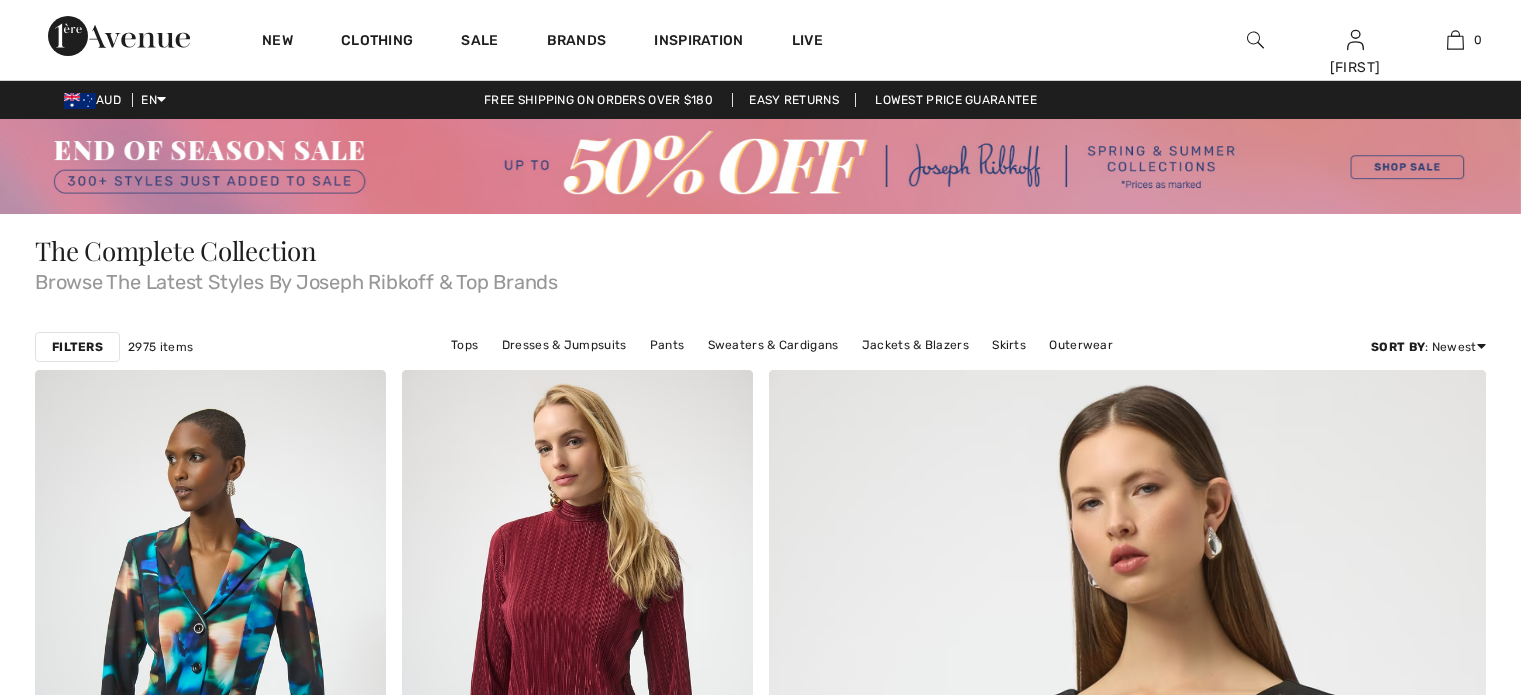 scroll, scrollTop: 0, scrollLeft: 0, axis: both 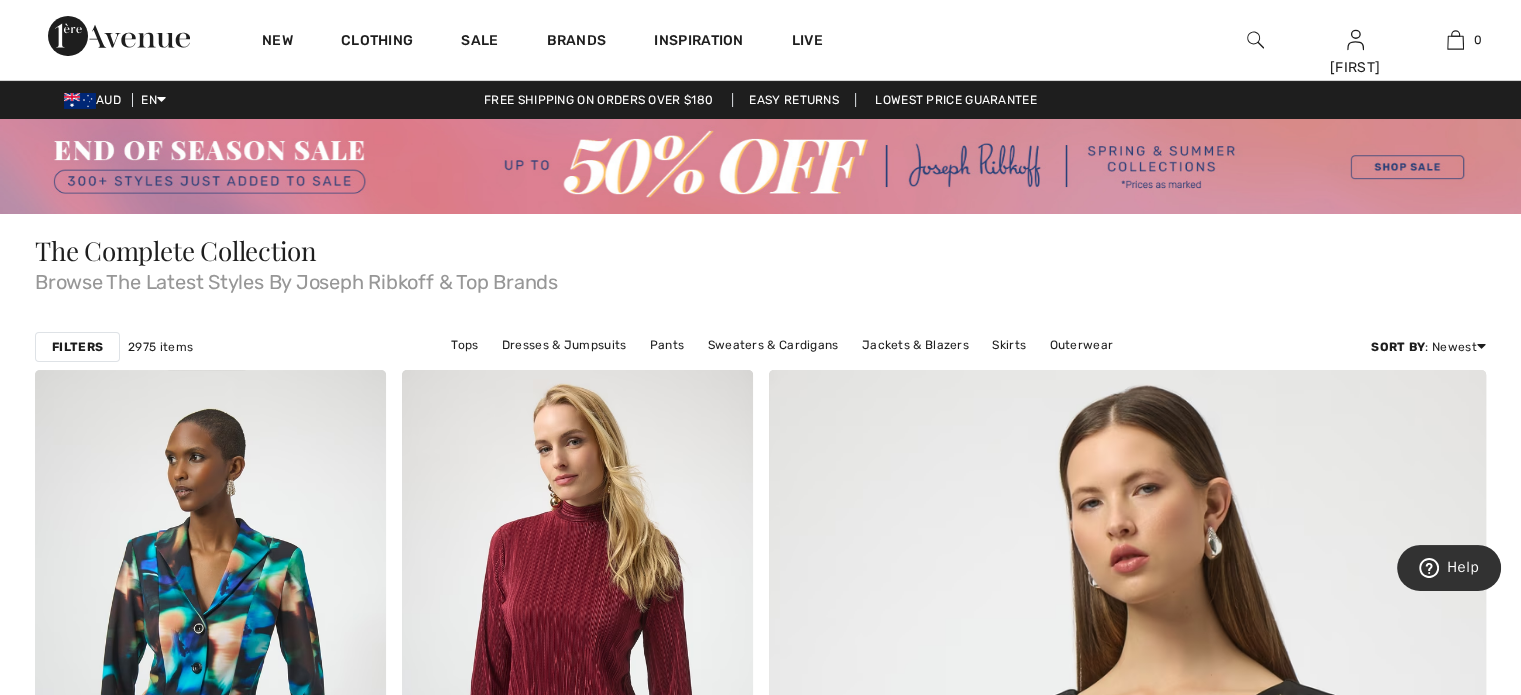 click at bounding box center (1255, 40) 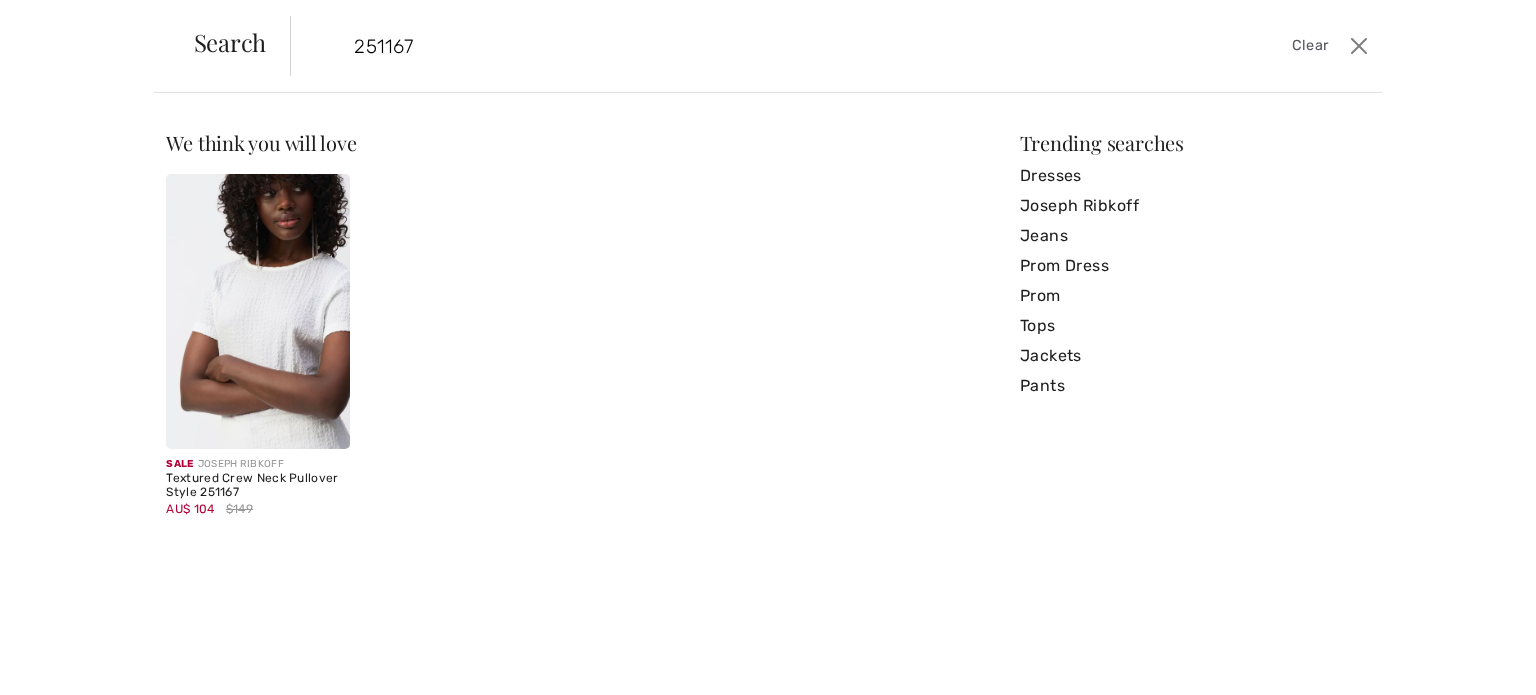 type on "251167" 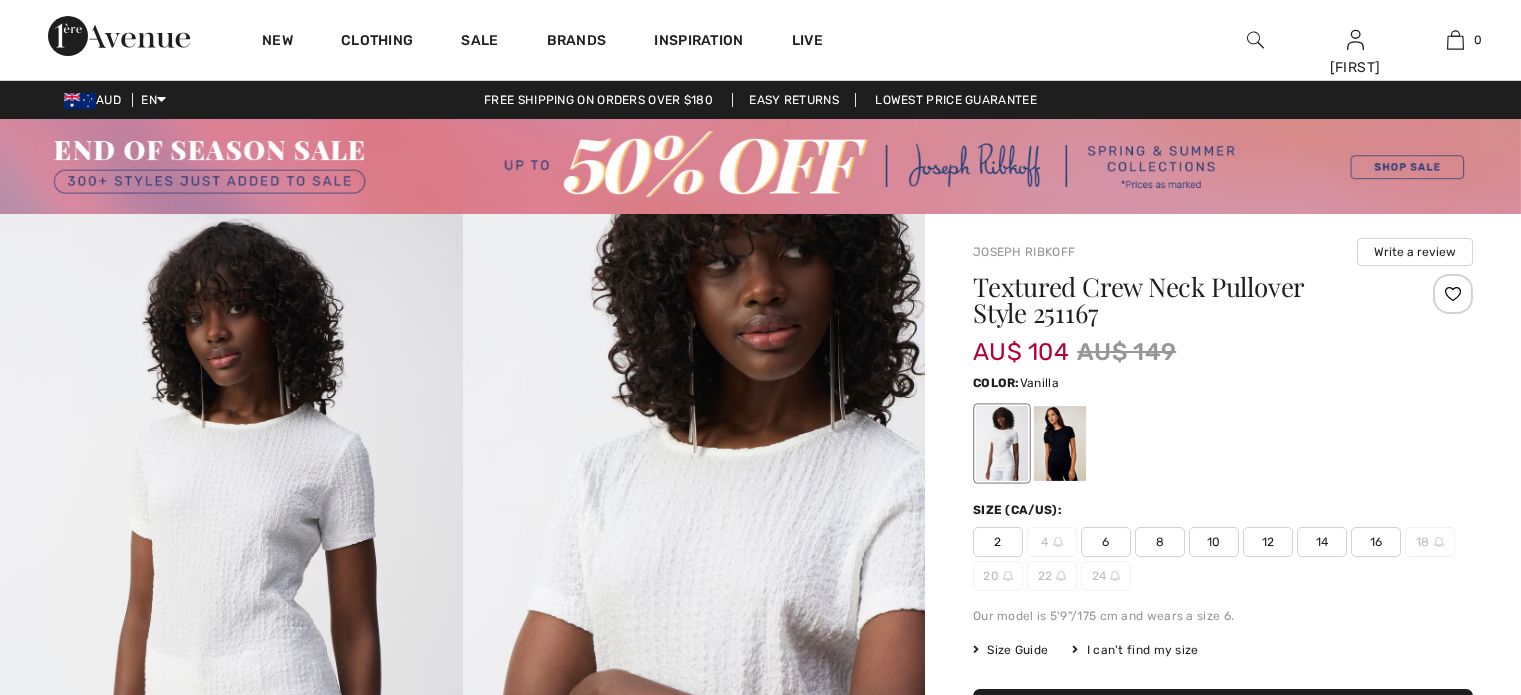scroll, scrollTop: 0, scrollLeft: 0, axis: both 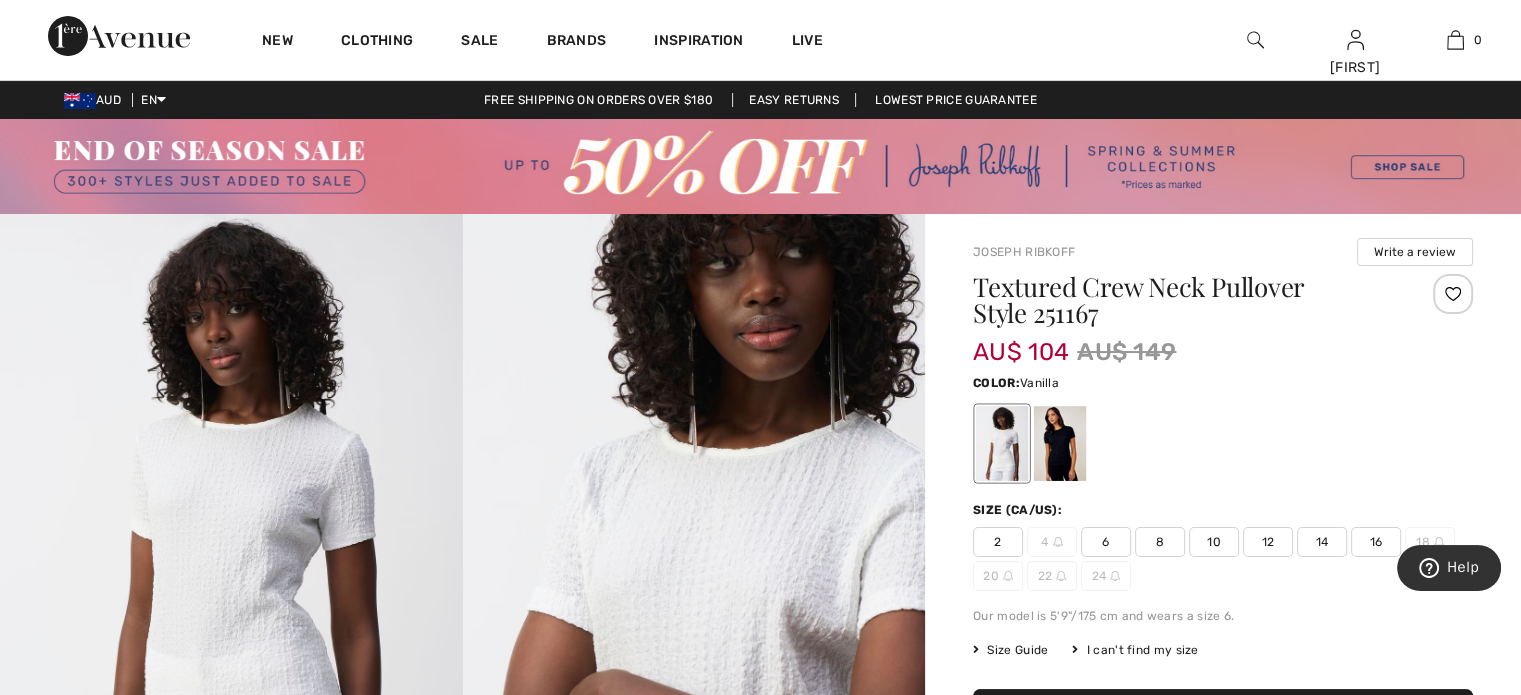 click on "10" at bounding box center [1214, 542] 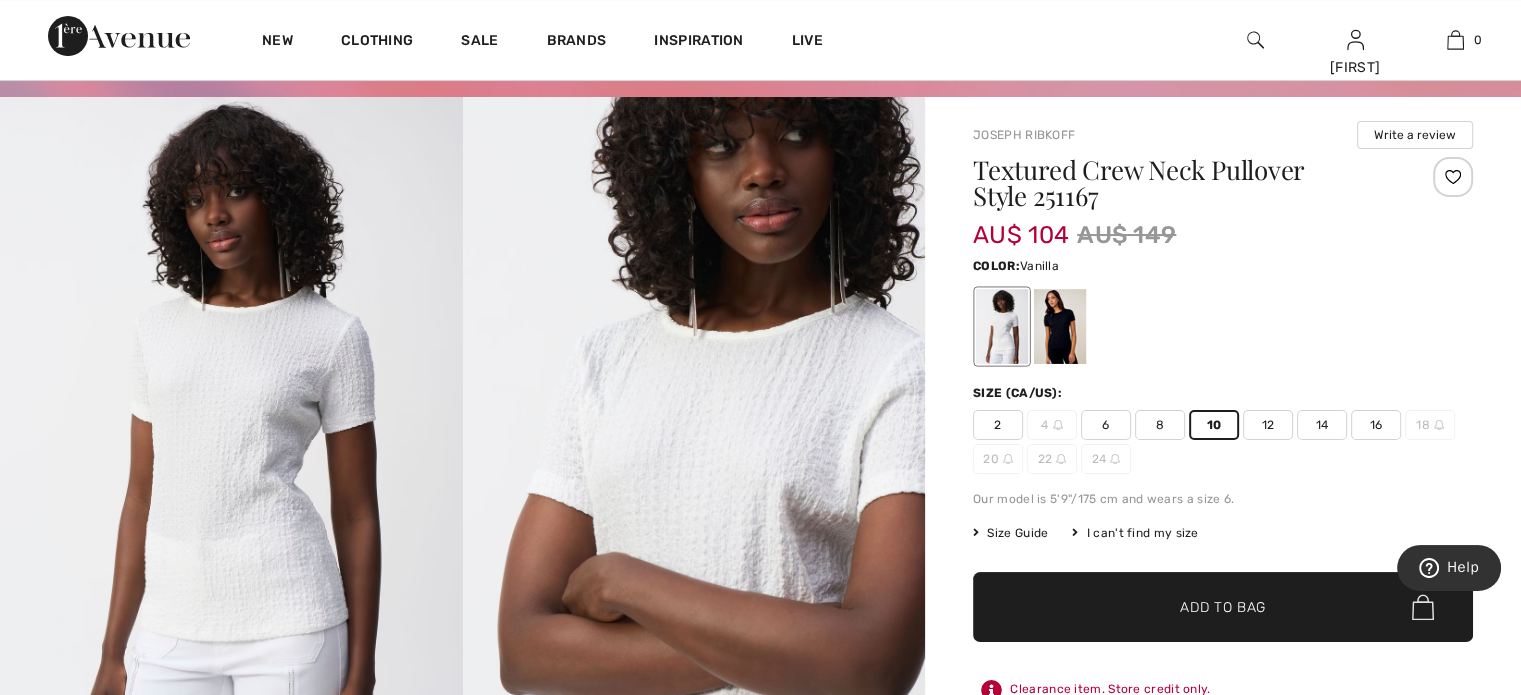 scroll, scrollTop: 166, scrollLeft: 0, axis: vertical 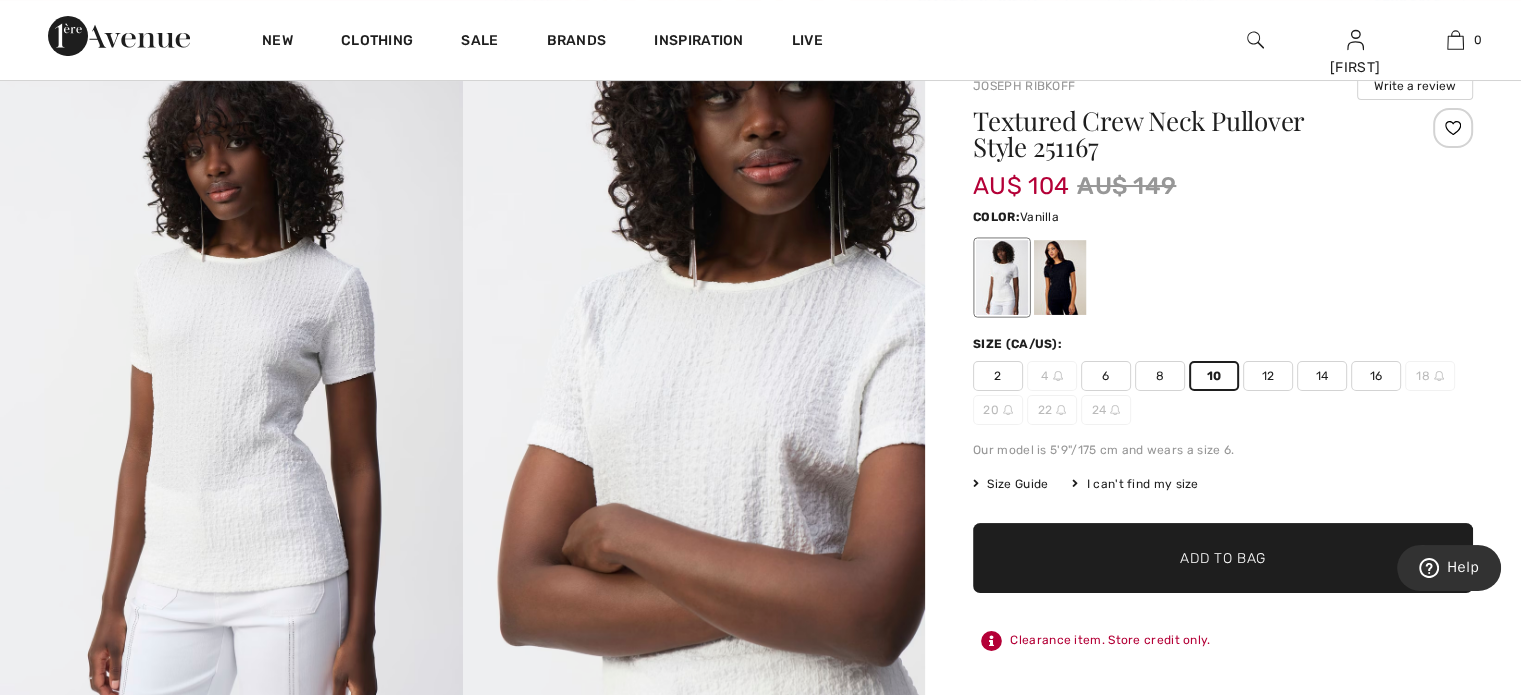 click on "Add to Bag" at bounding box center [1223, 558] 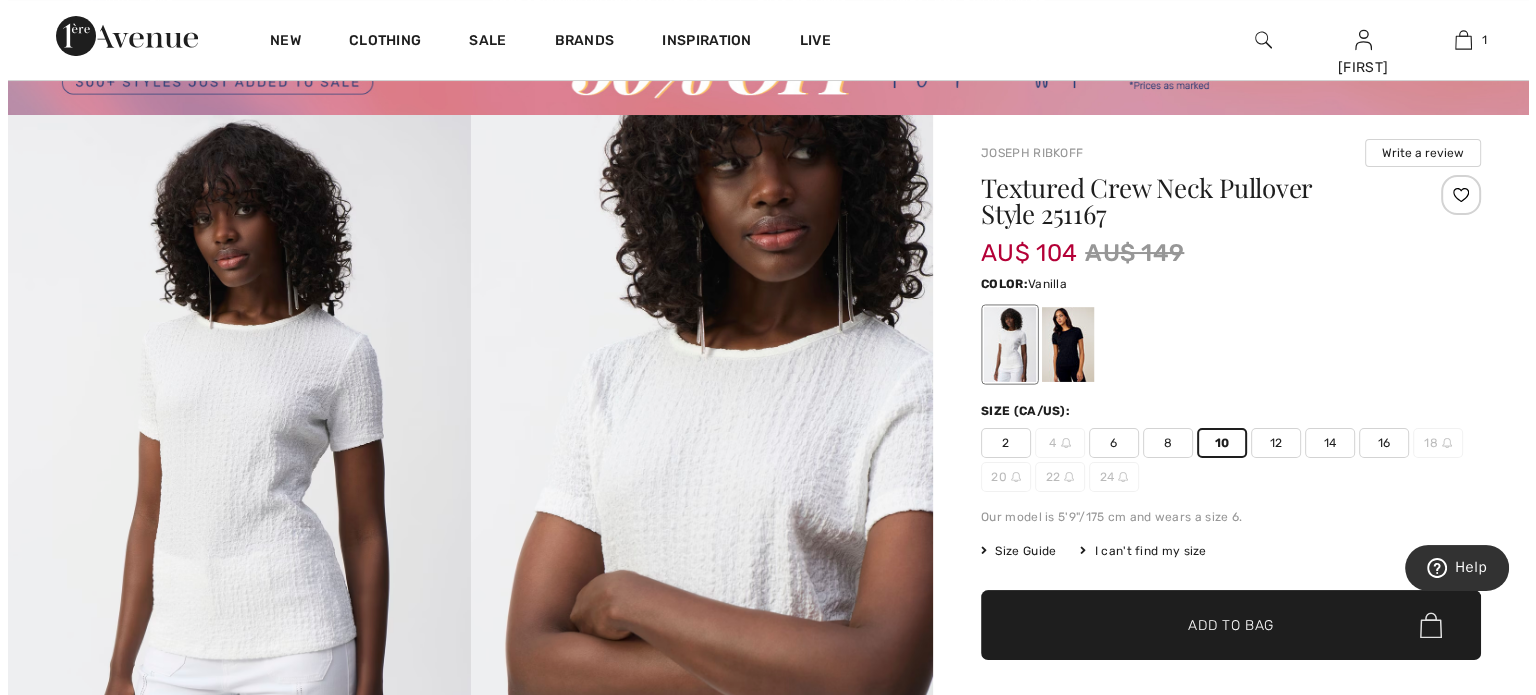 scroll, scrollTop: 0, scrollLeft: 0, axis: both 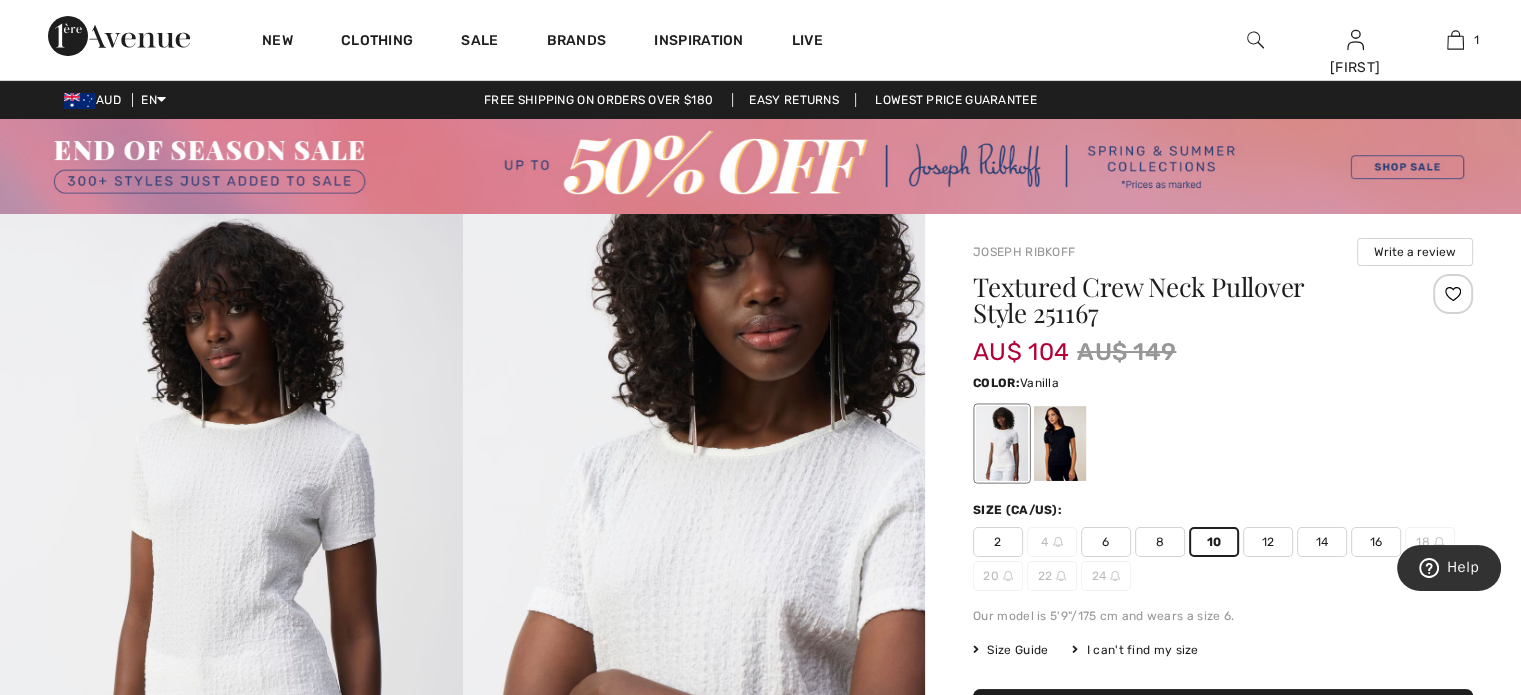 click at bounding box center (1255, 40) 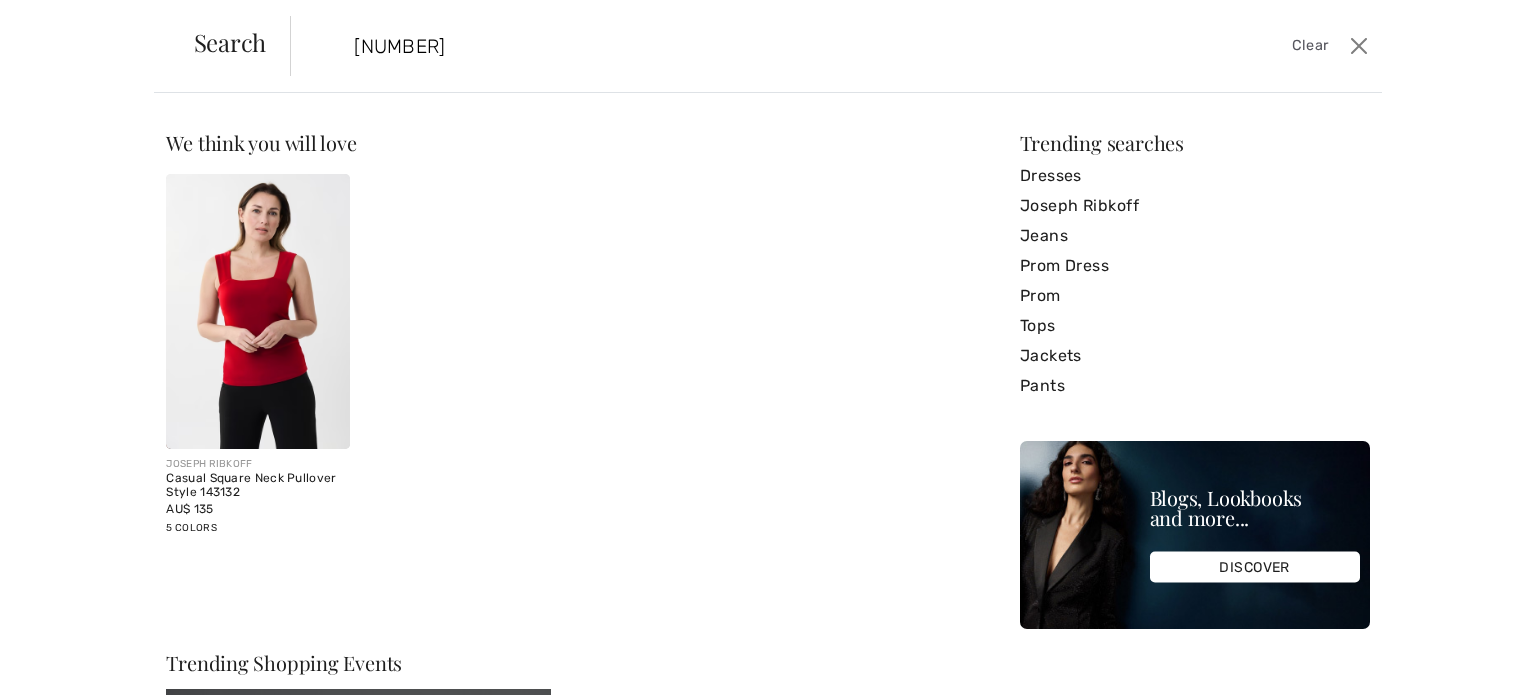type on "143132" 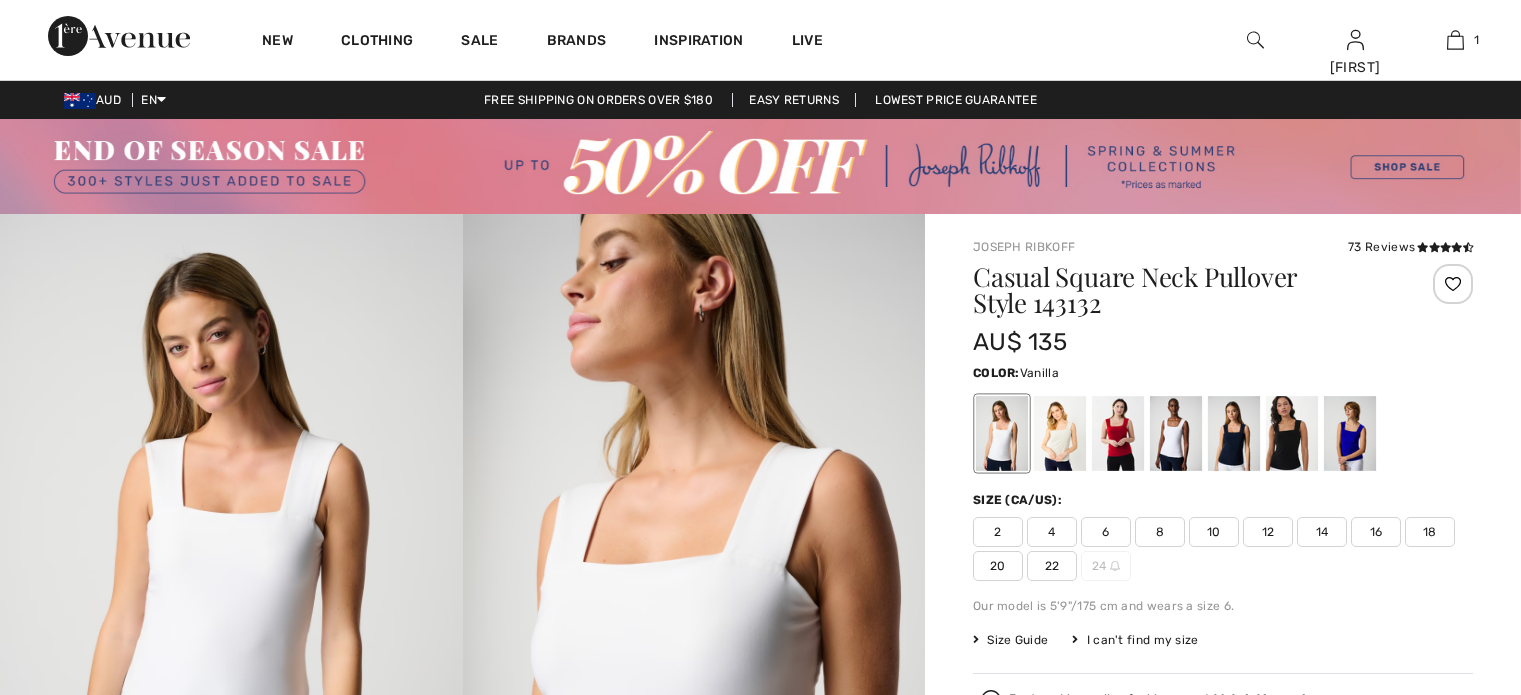 scroll, scrollTop: 0, scrollLeft: 0, axis: both 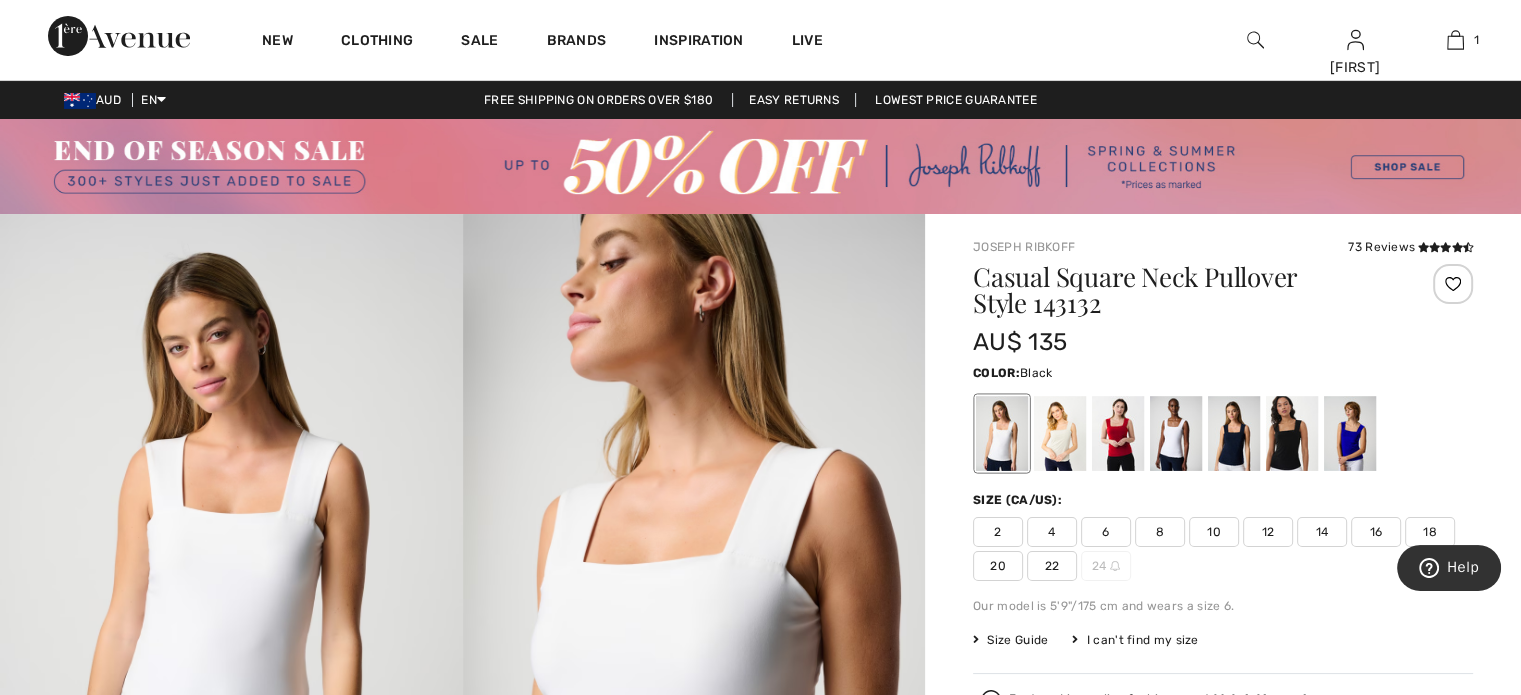 click at bounding box center [1292, 433] 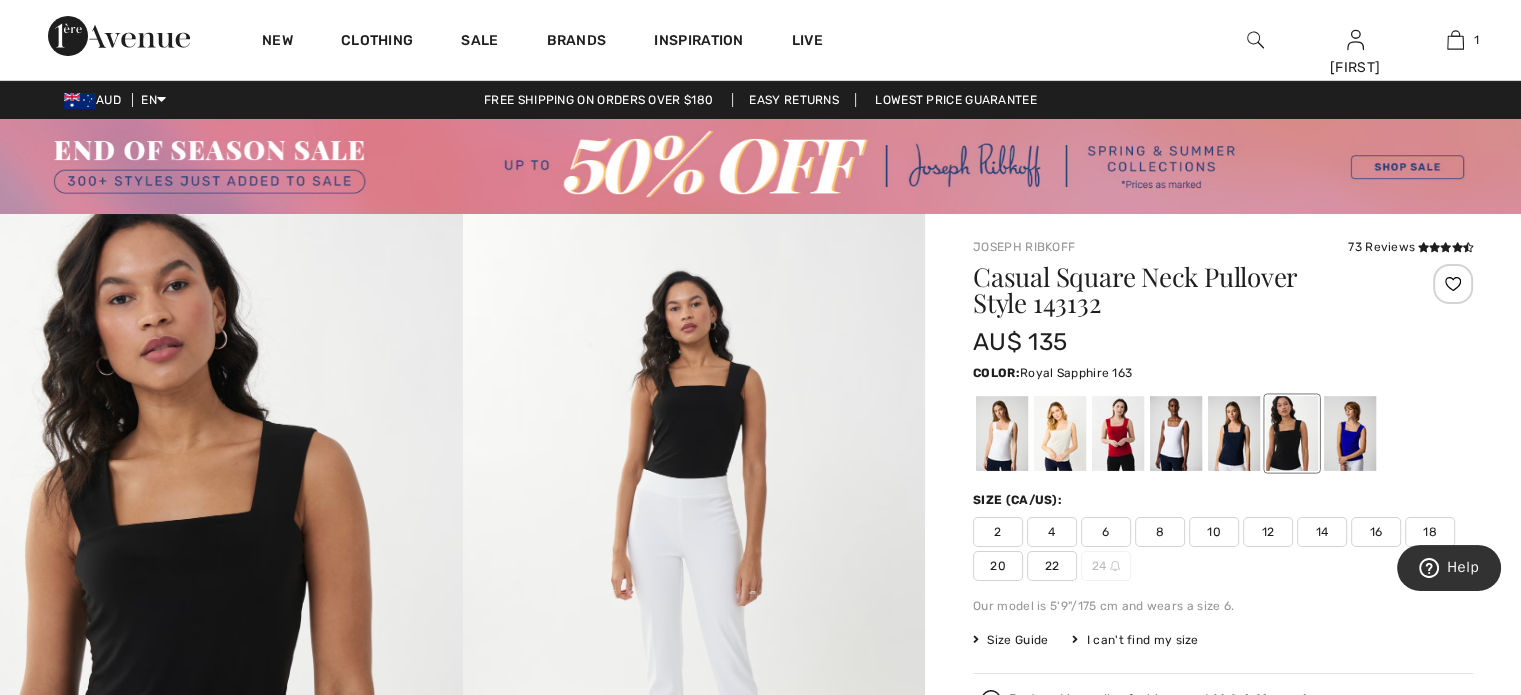 click at bounding box center (1350, 433) 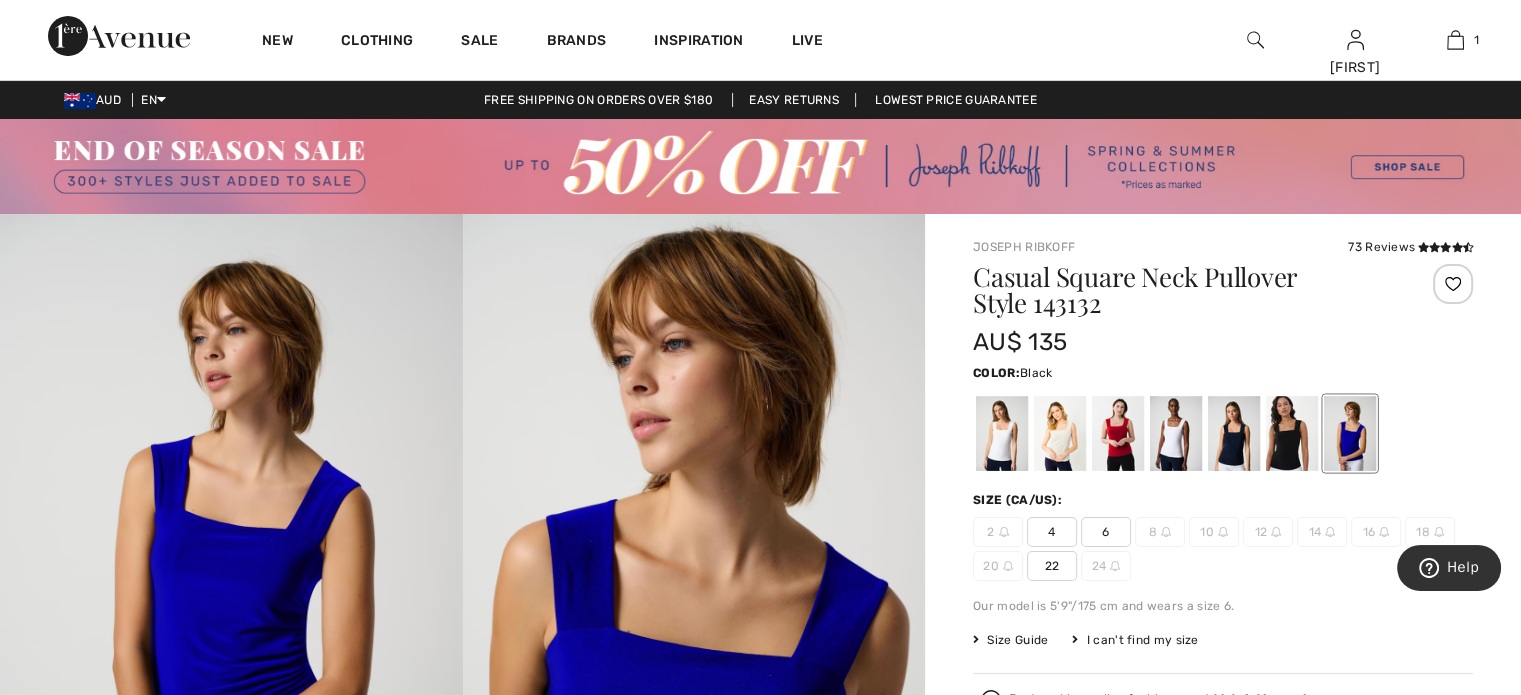 click at bounding box center [1292, 433] 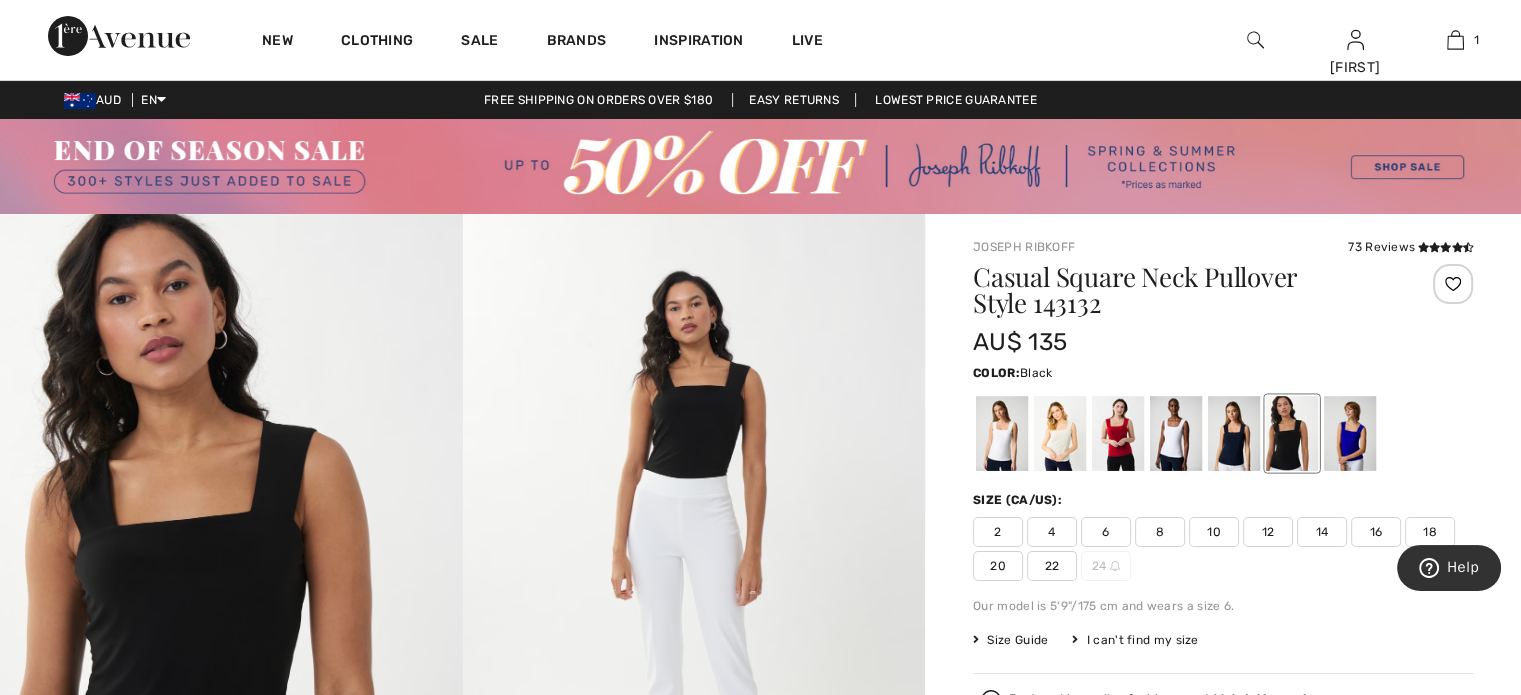 click on "10" at bounding box center [1214, 532] 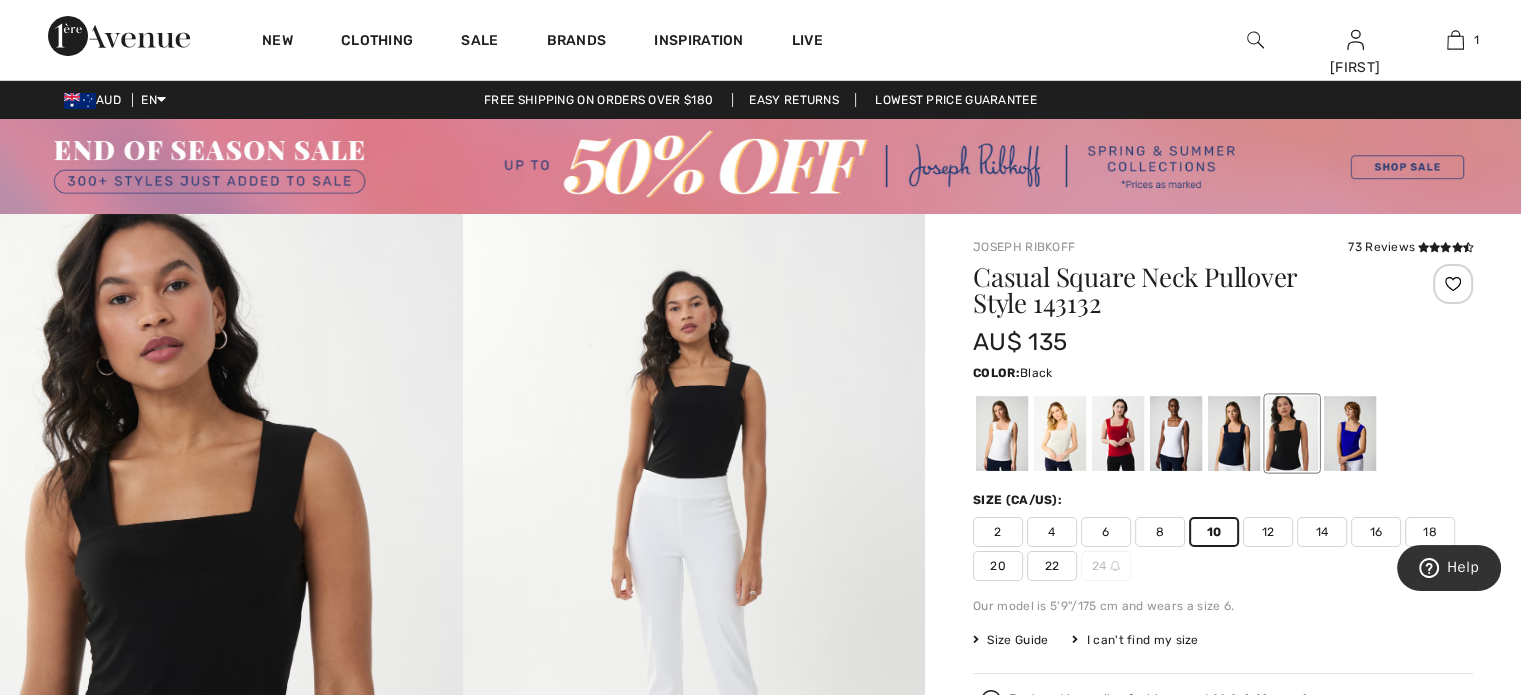 scroll, scrollTop: 200, scrollLeft: 0, axis: vertical 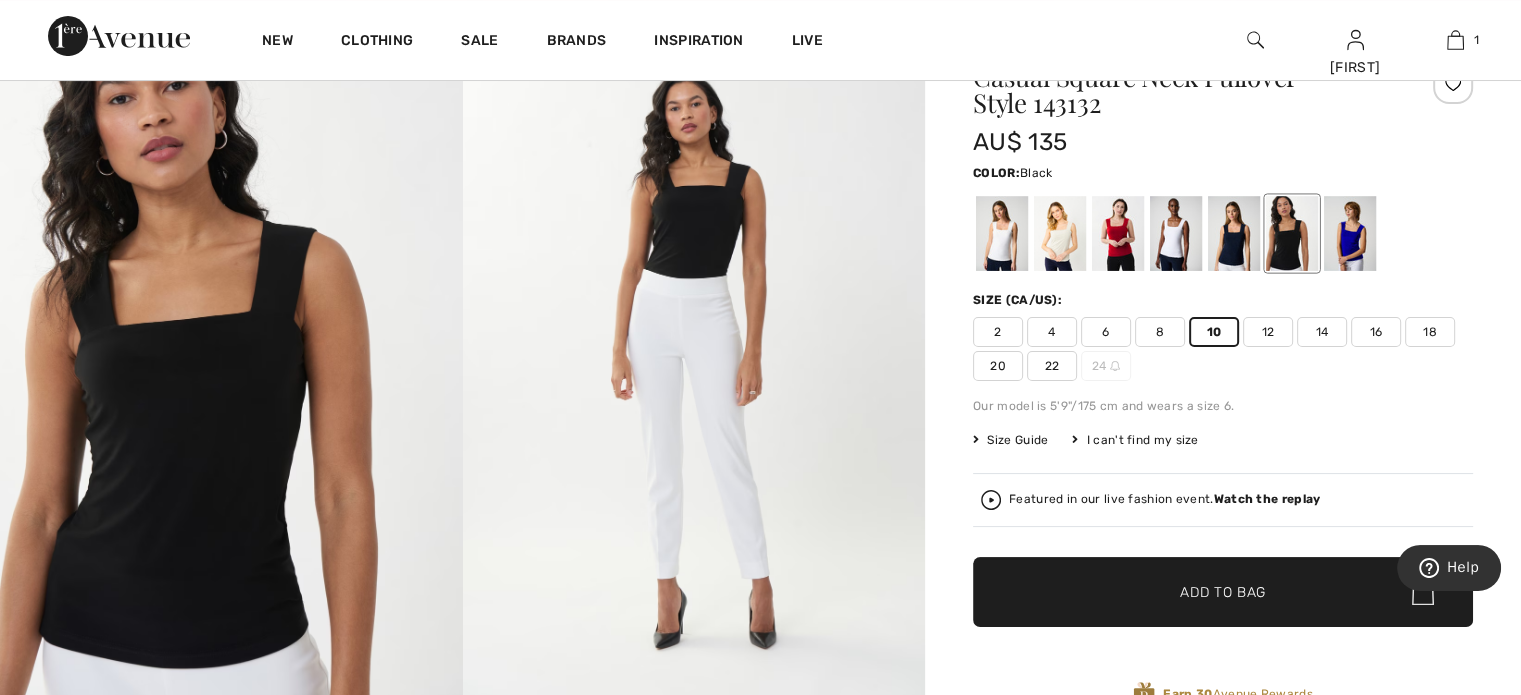 click on "Add to Bag" at bounding box center [1223, 592] 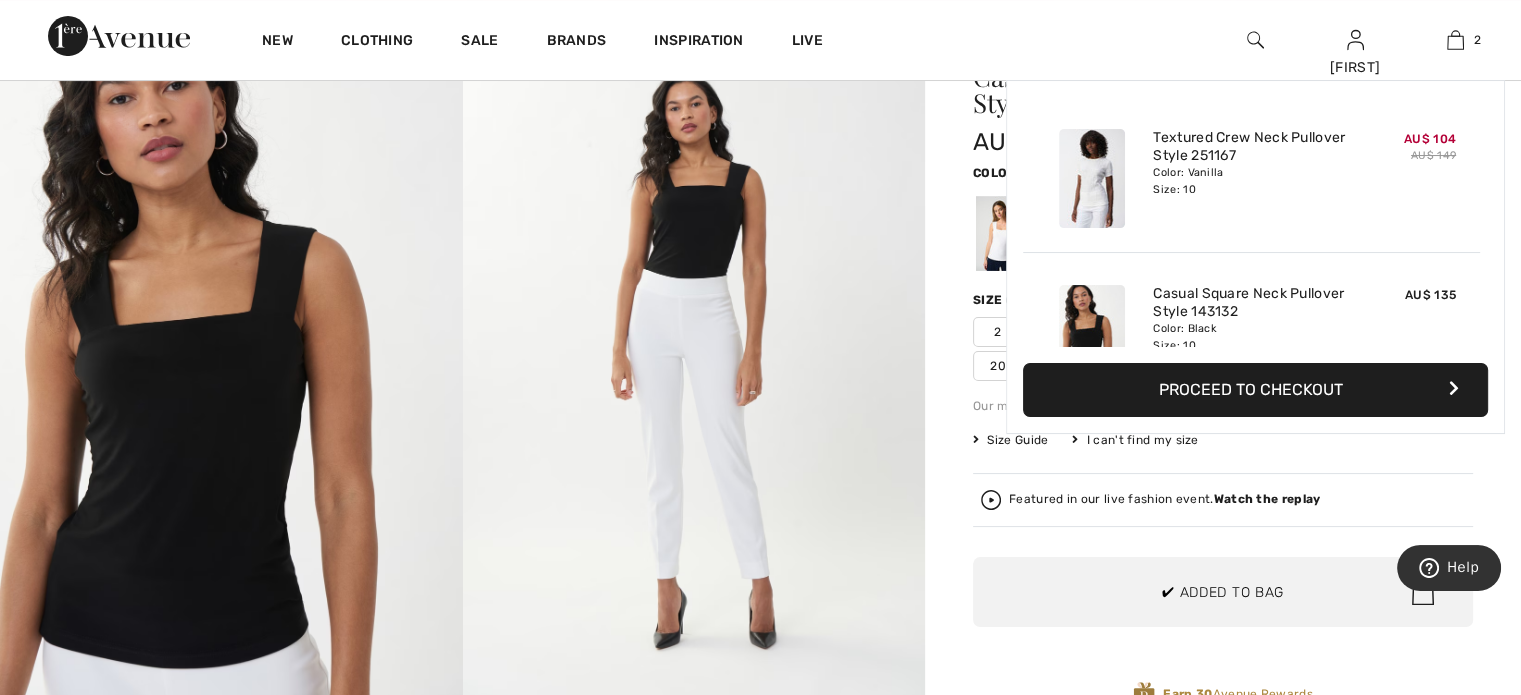 scroll, scrollTop: 61, scrollLeft: 0, axis: vertical 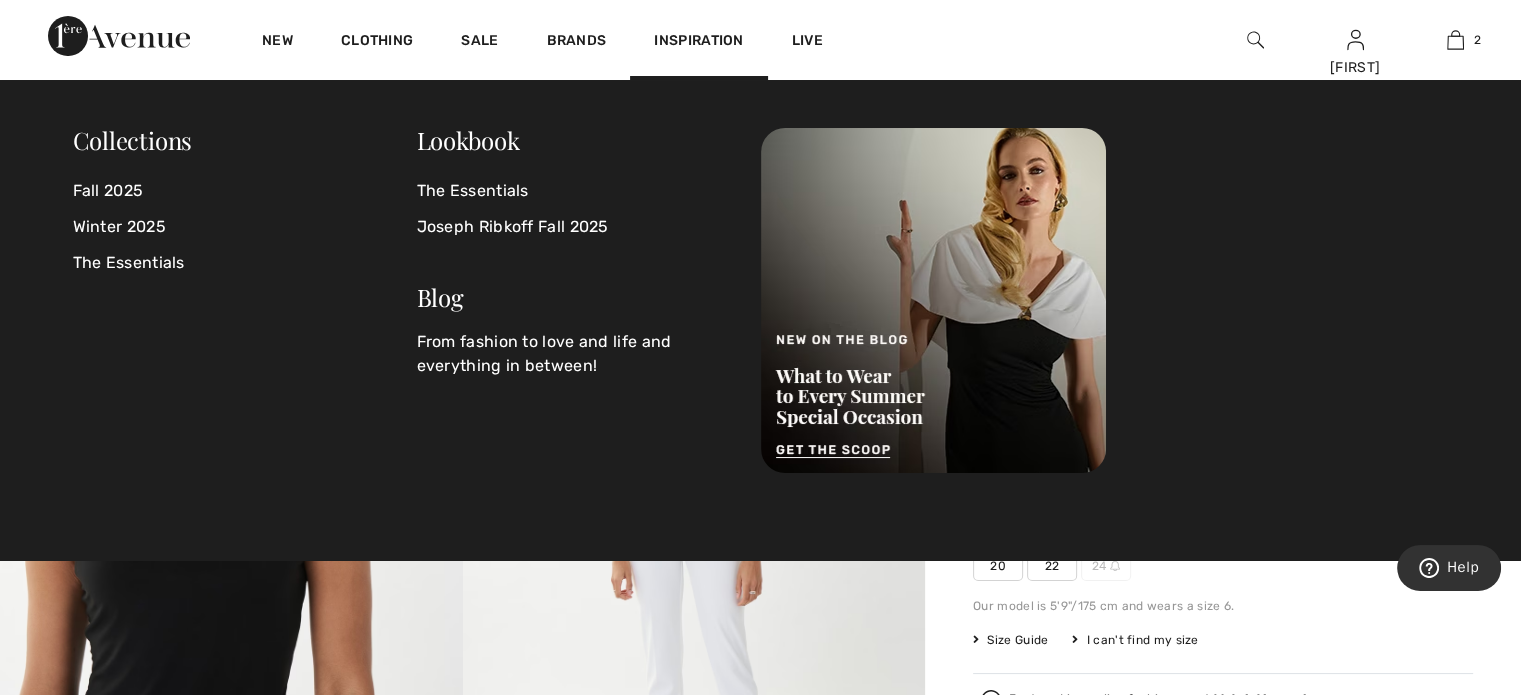 click at bounding box center [1255, 40] 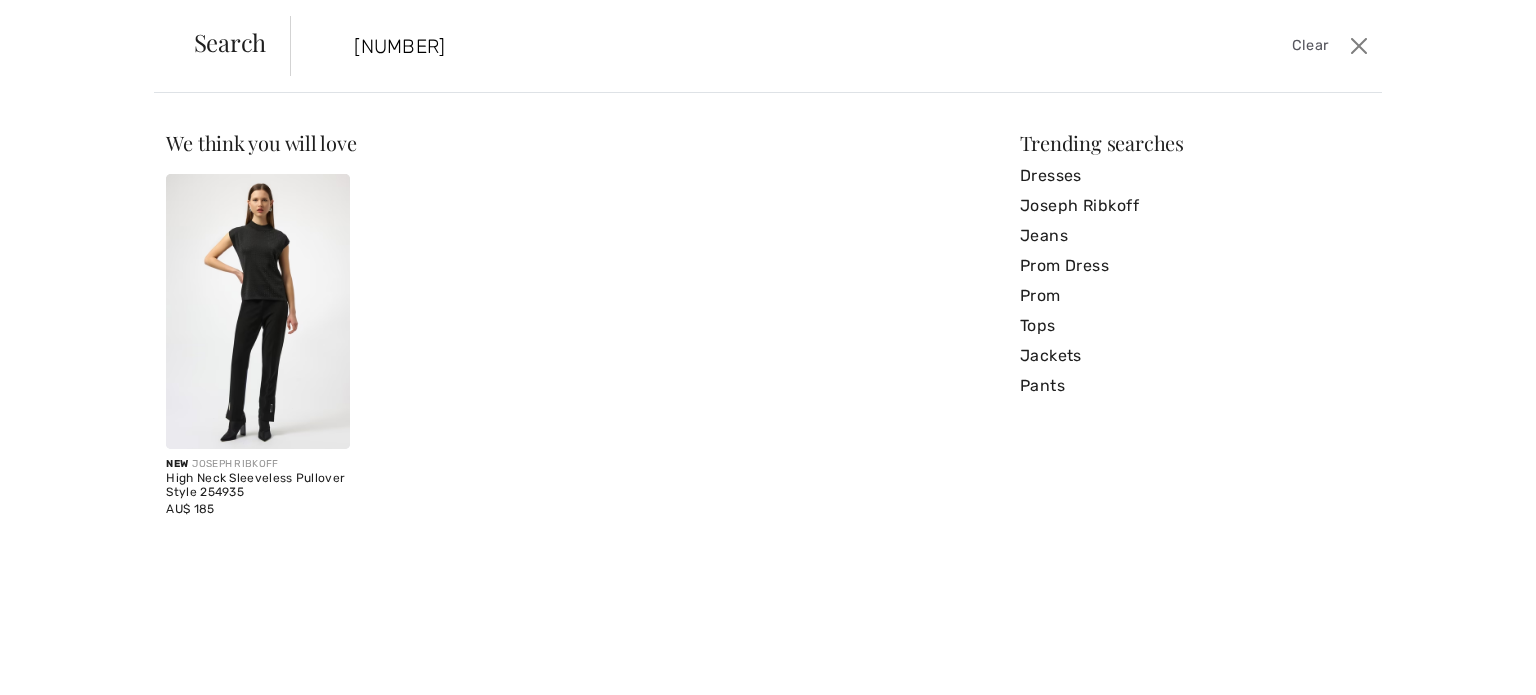 type on "254935" 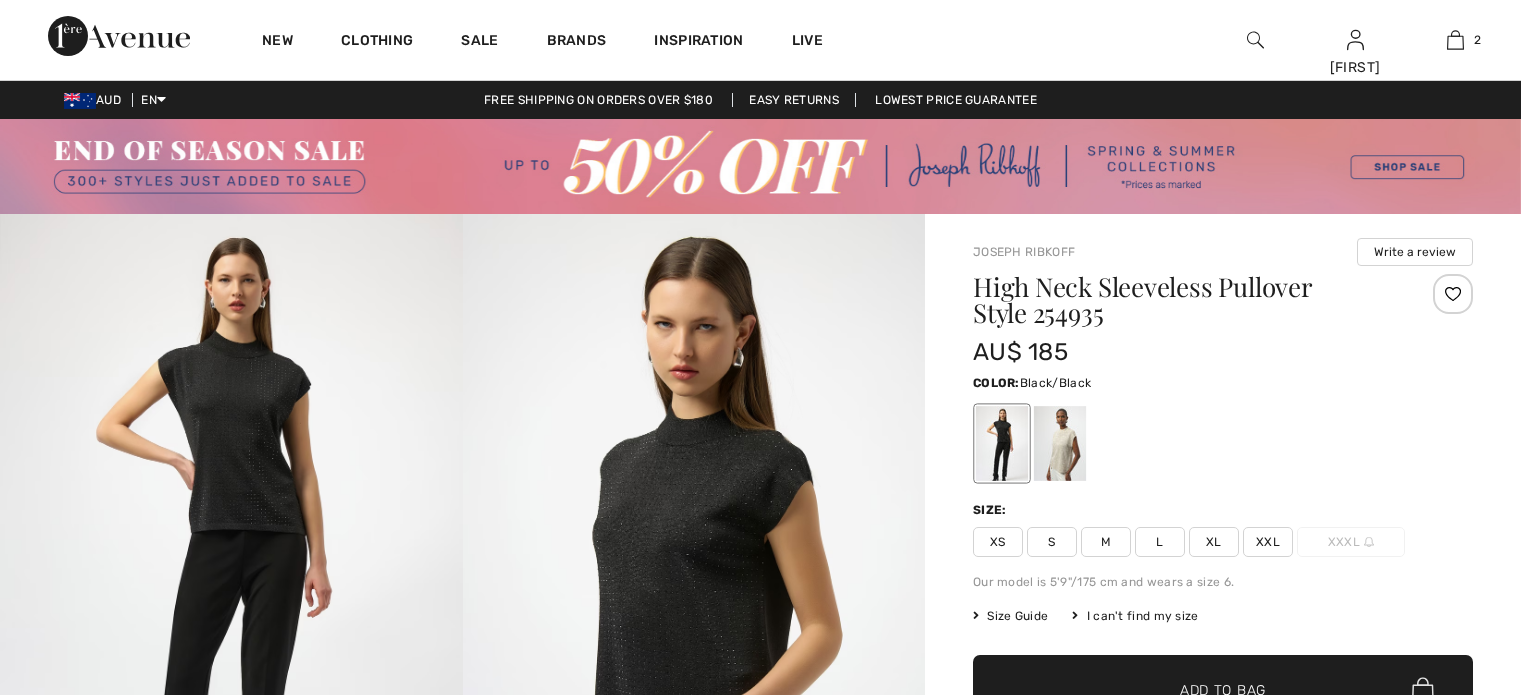scroll, scrollTop: 0, scrollLeft: 0, axis: both 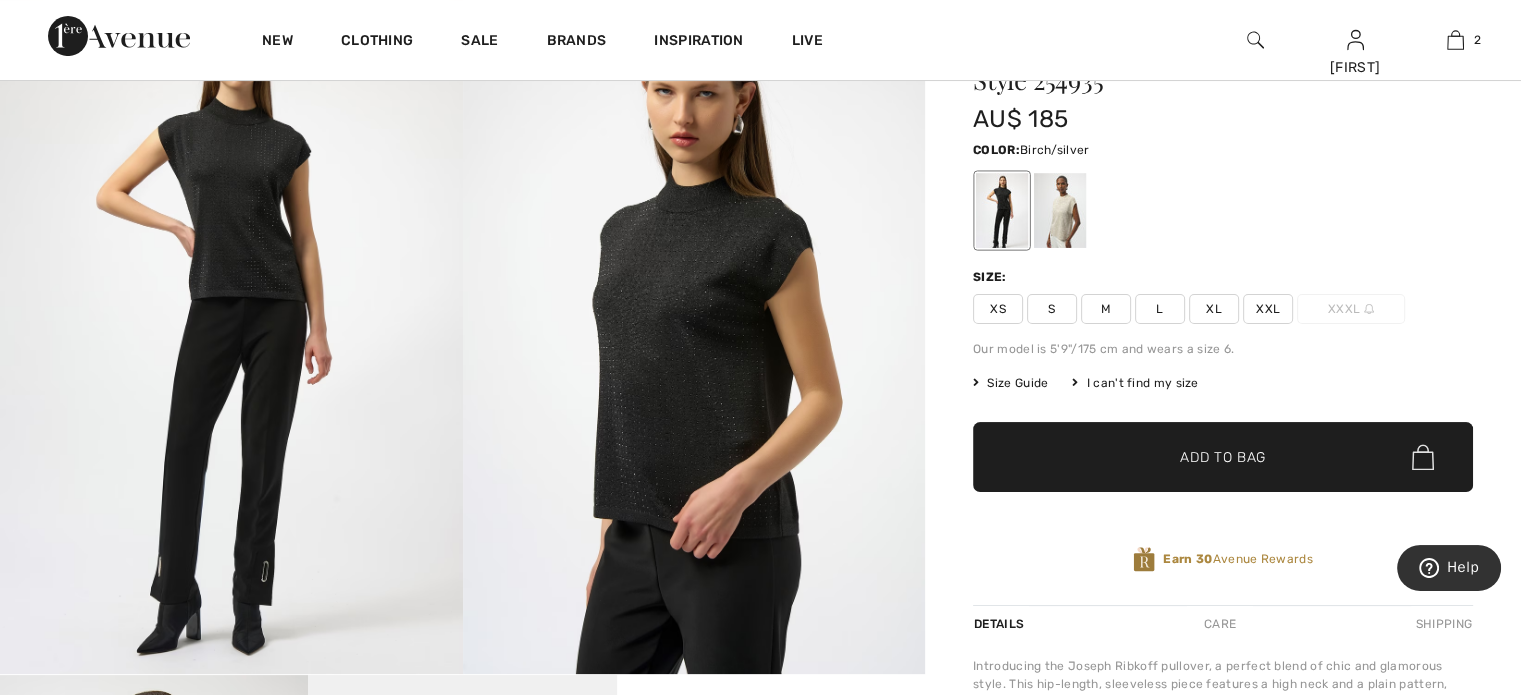 click at bounding box center (1060, 210) 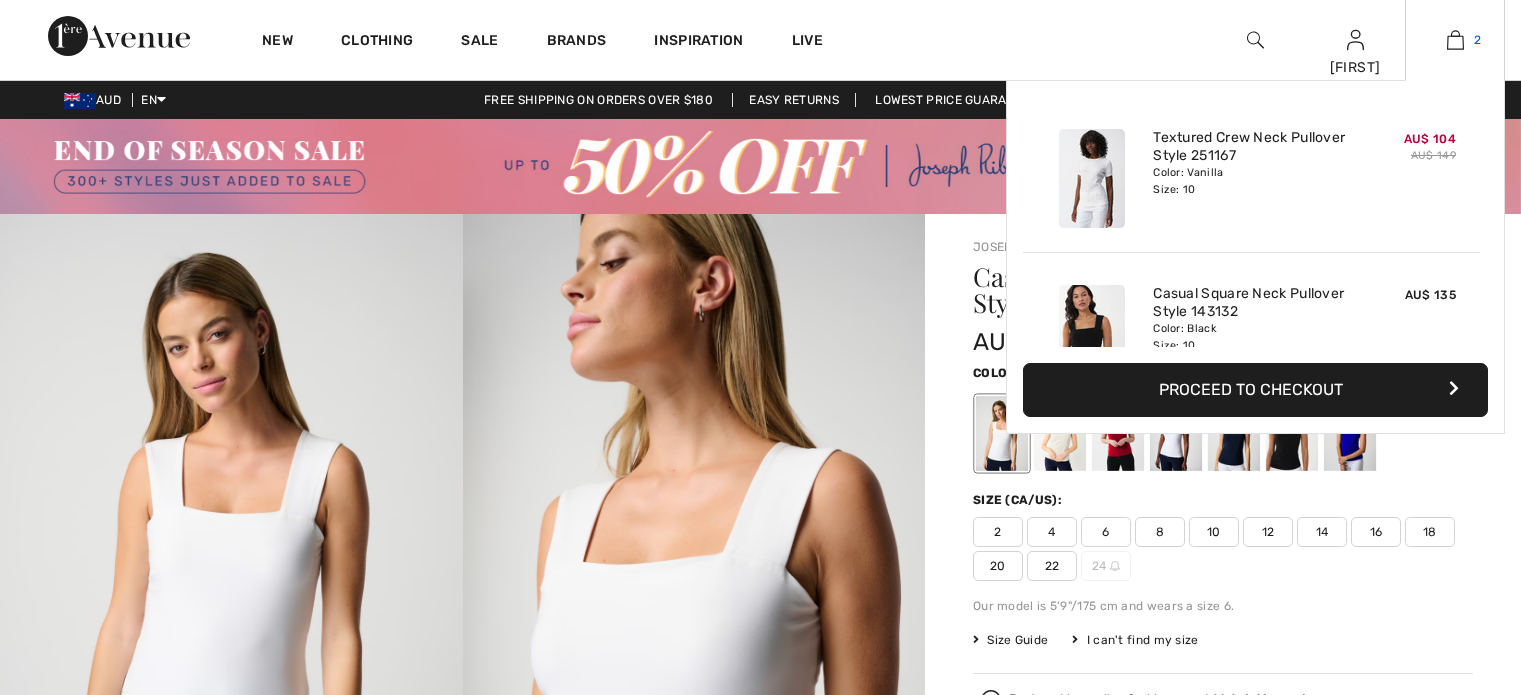 scroll, scrollTop: 0, scrollLeft: 0, axis: both 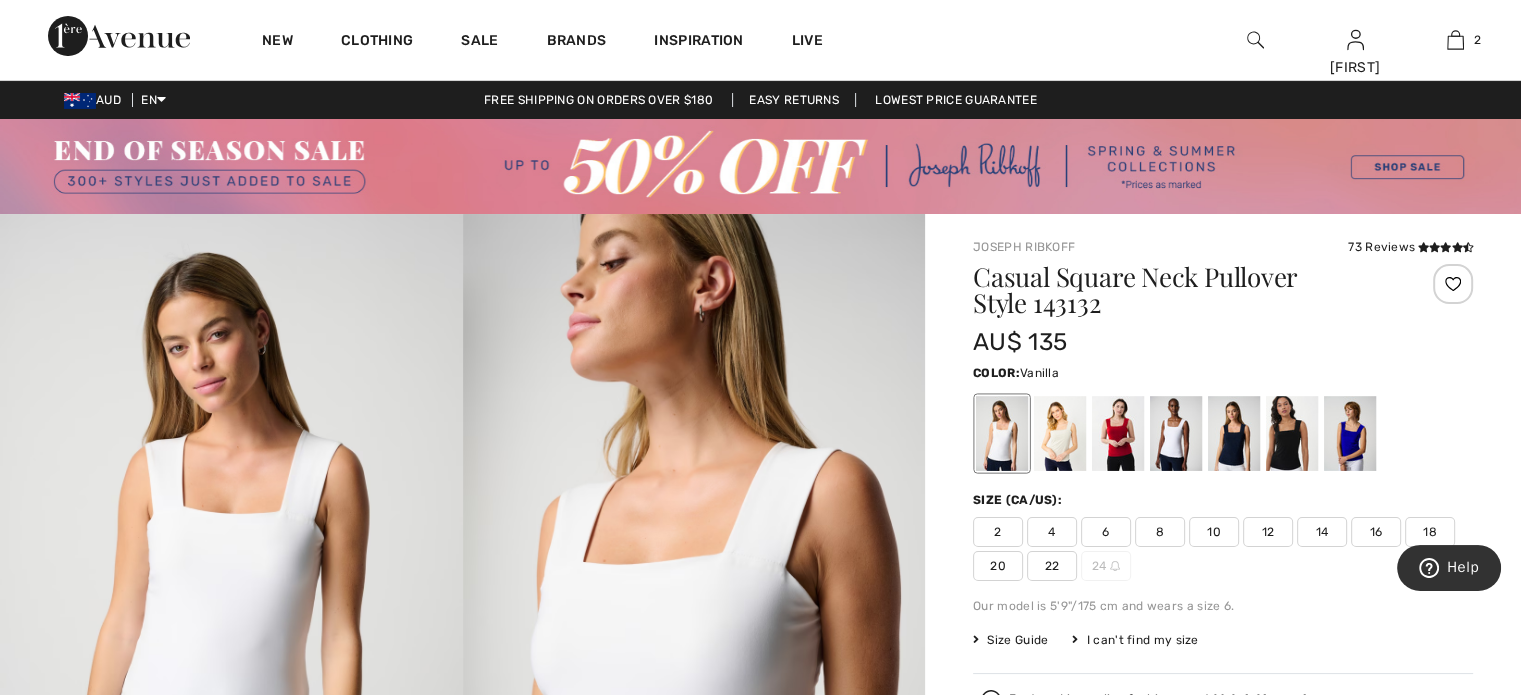 click at bounding box center (1255, 40) 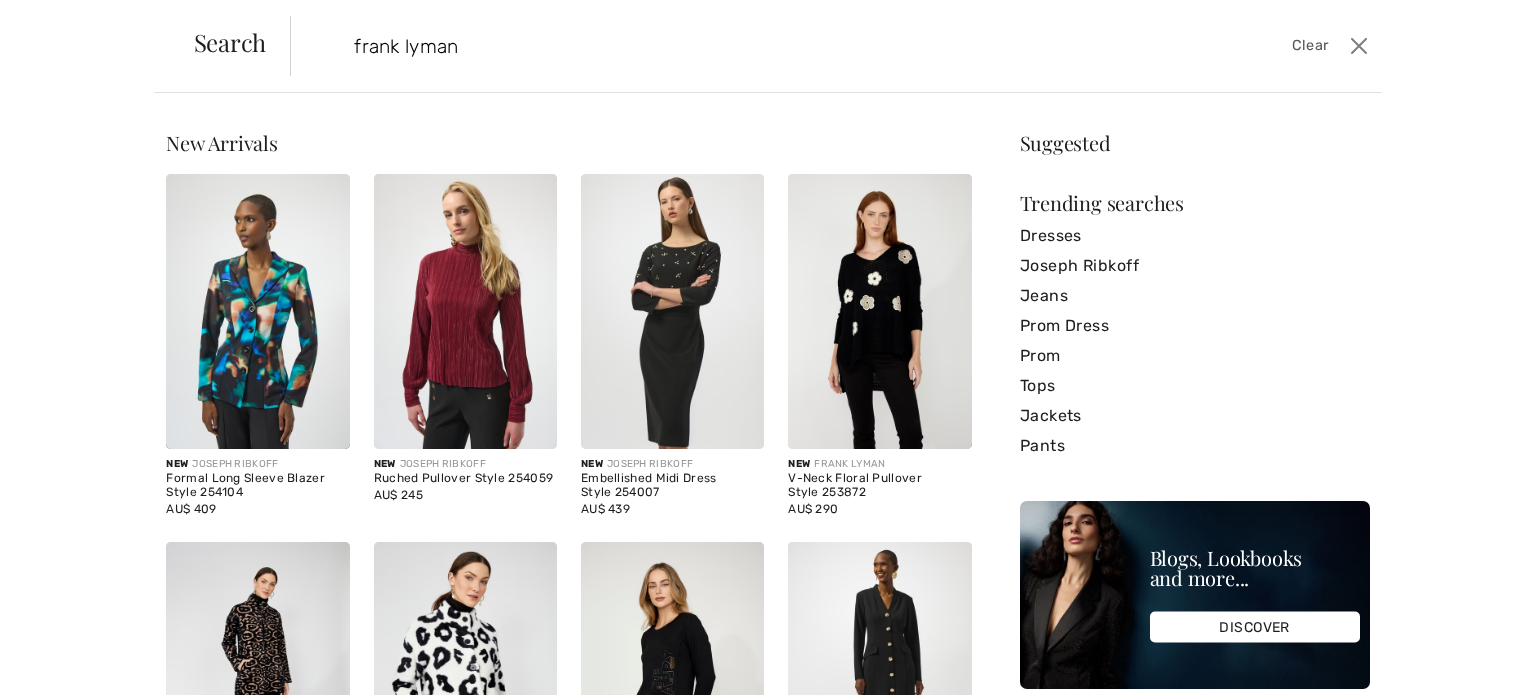 type on "frank lyman" 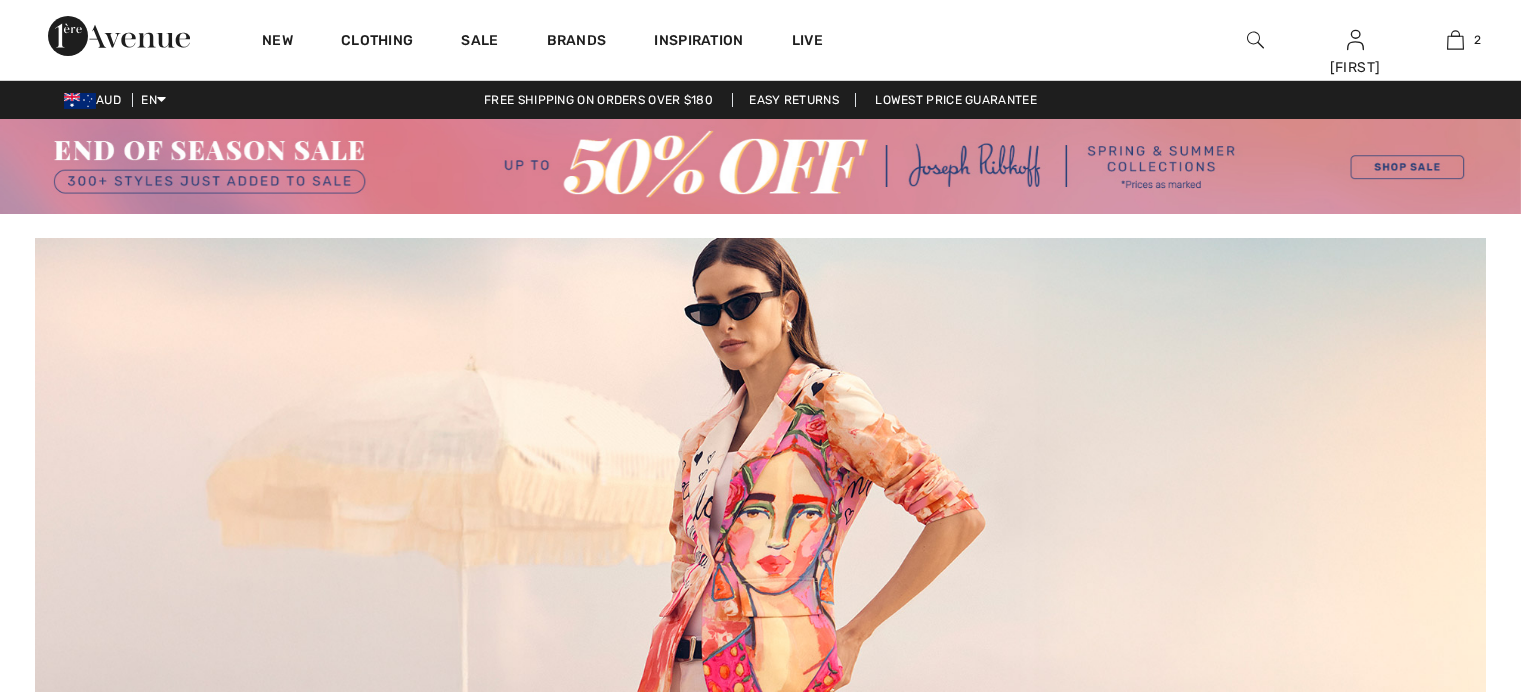 scroll, scrollTop: 0, scrollLeft: 0, axis: both 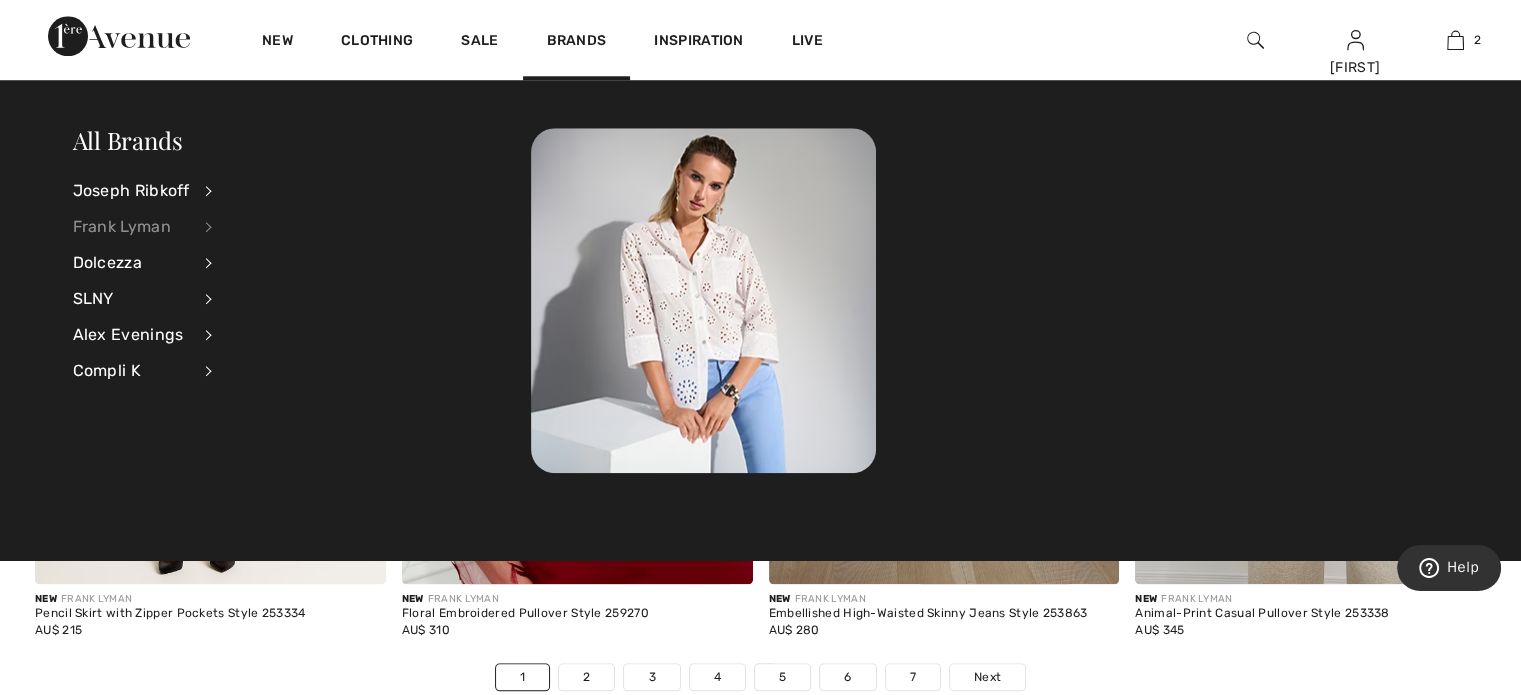 click on "Frank Lyman" at bounding box center [131, 227] 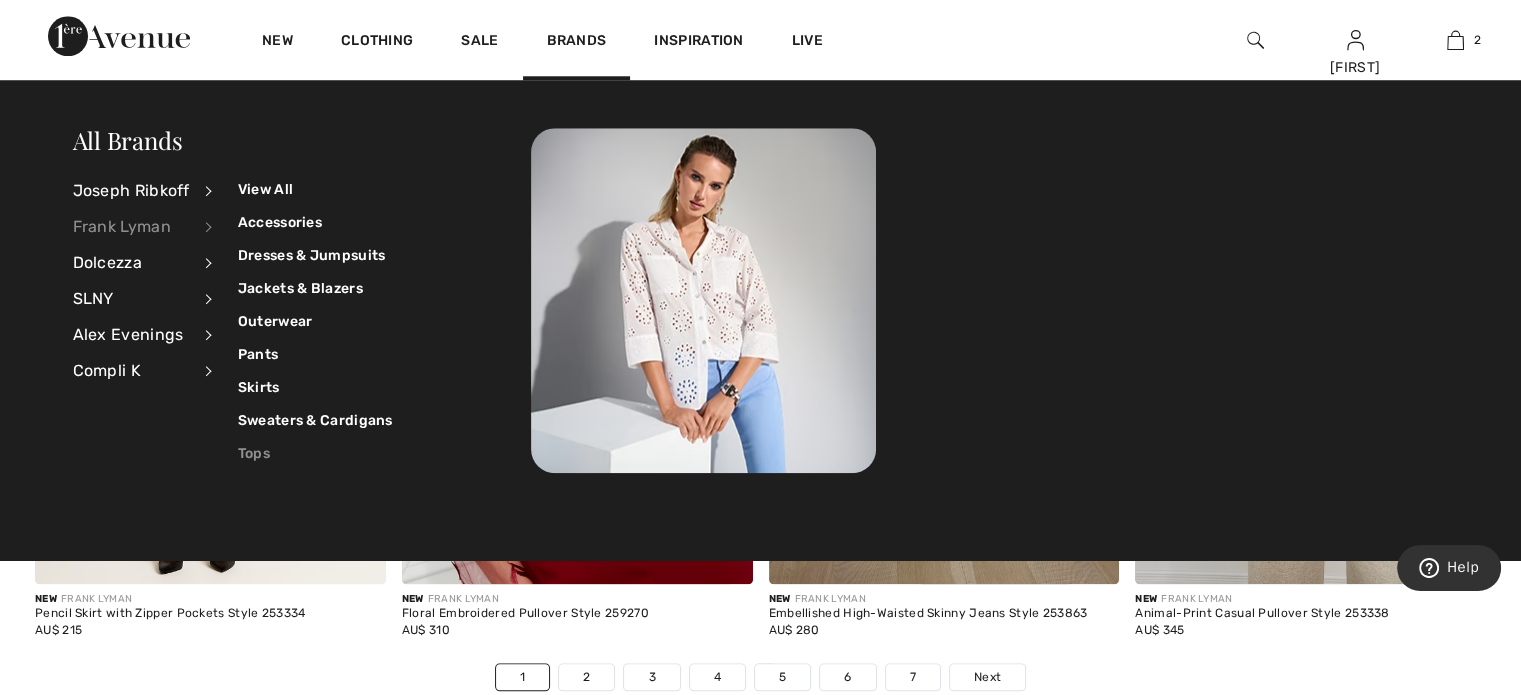 click on "Tops" at bounding box center [315, 453] 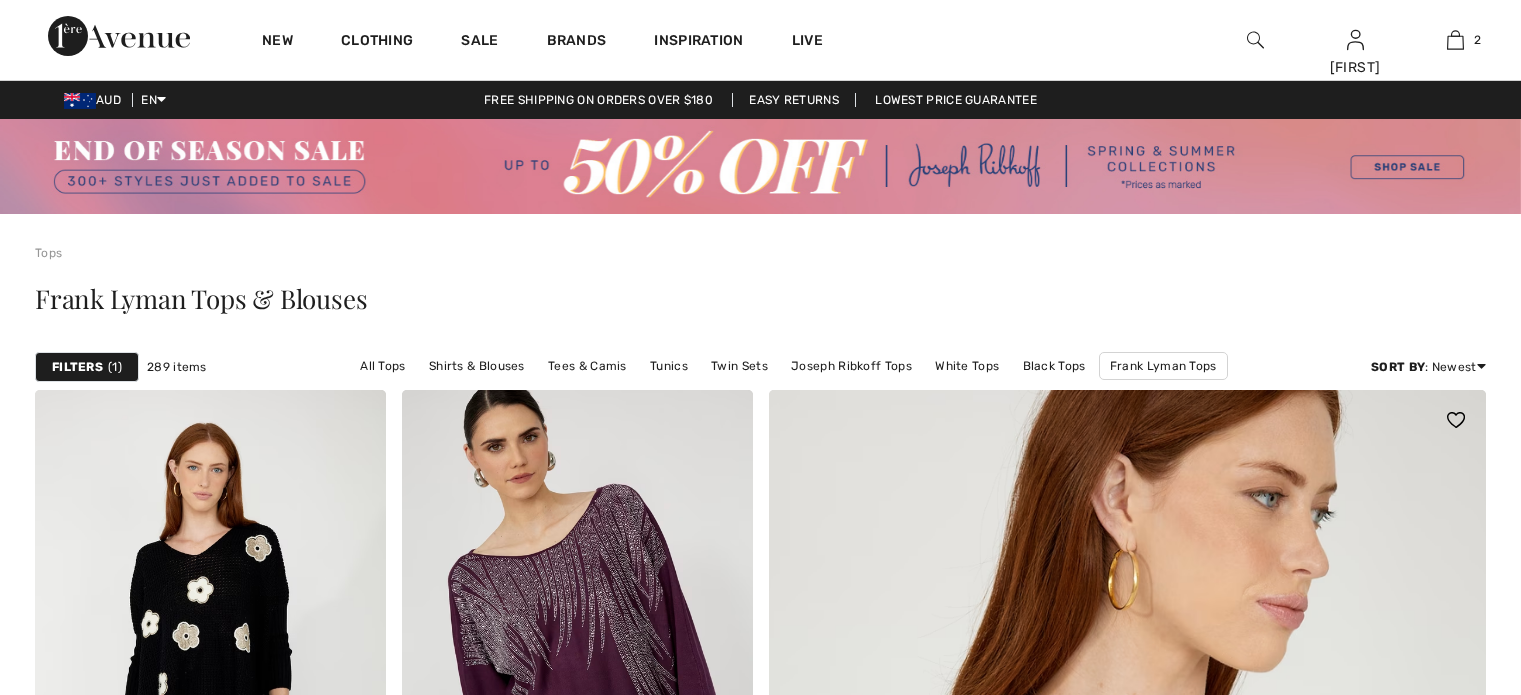 scroll, scrollTop: 233, scrollLeft: 0, axis: vertical 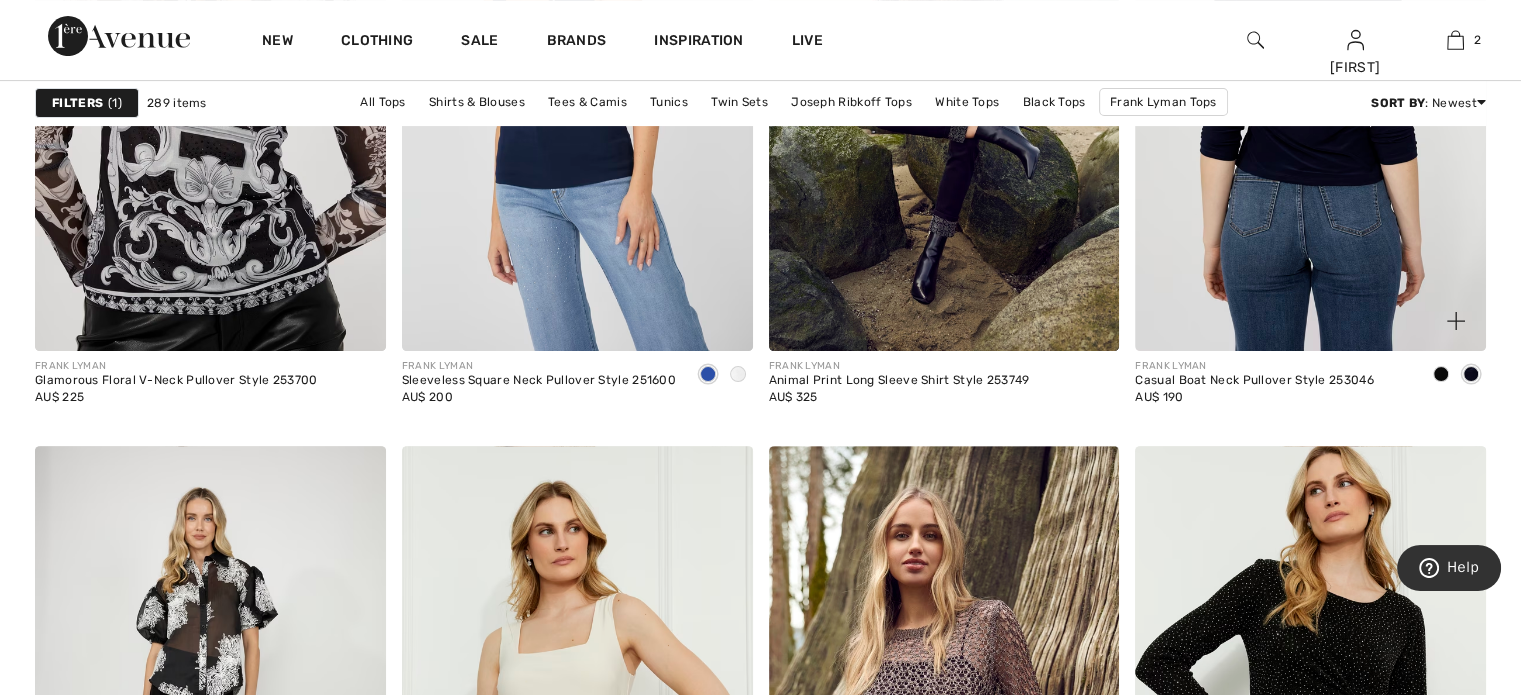 click at bounding box center (1310, 88) 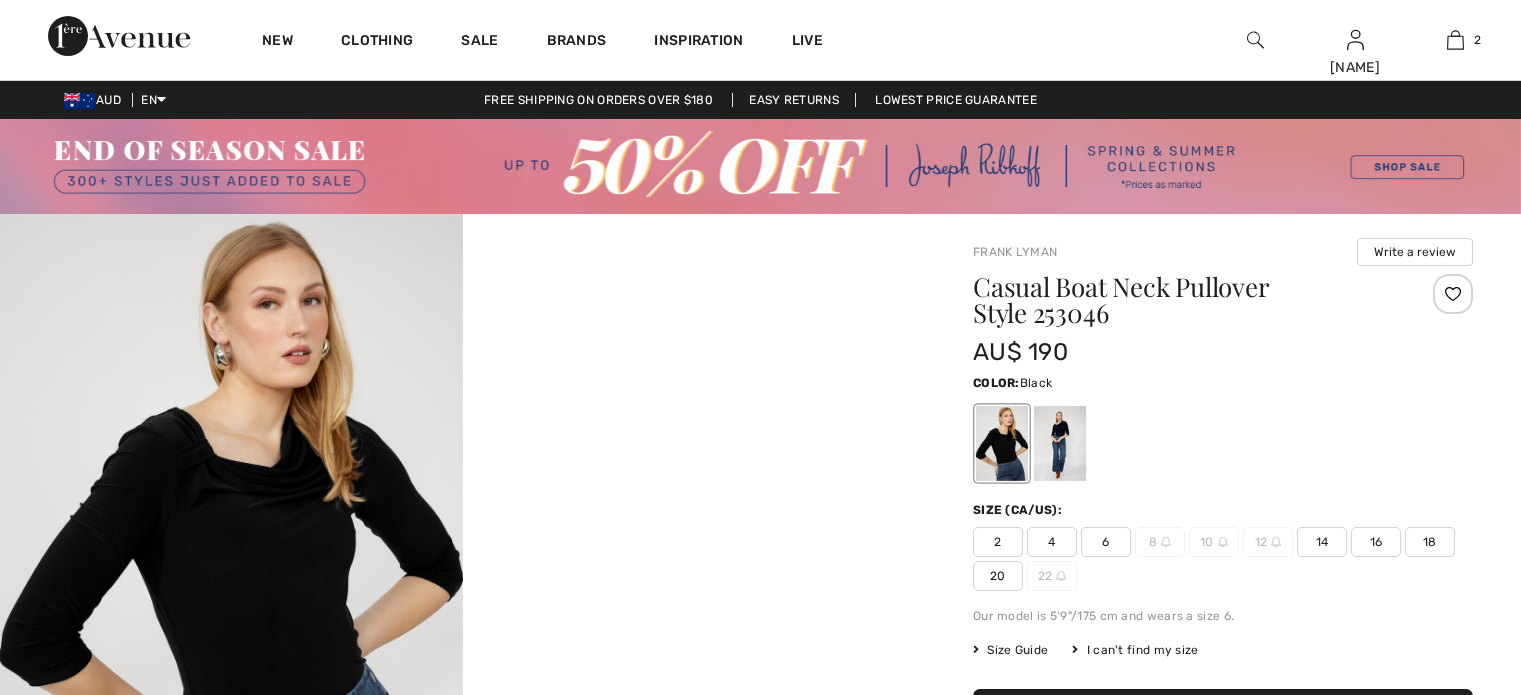 scroll, scrollTop: 0, scrollLeft: 0, axis: both 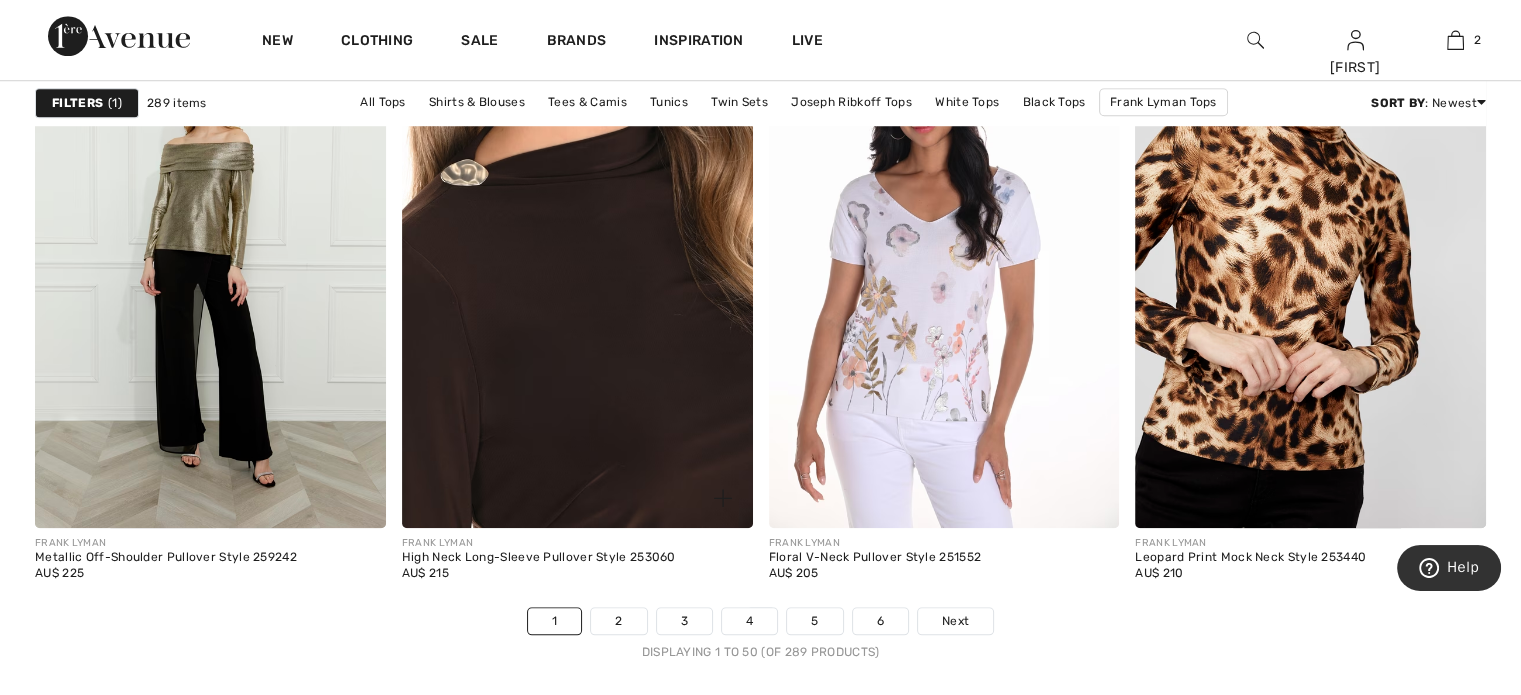 click at bounding box center (577, 265) 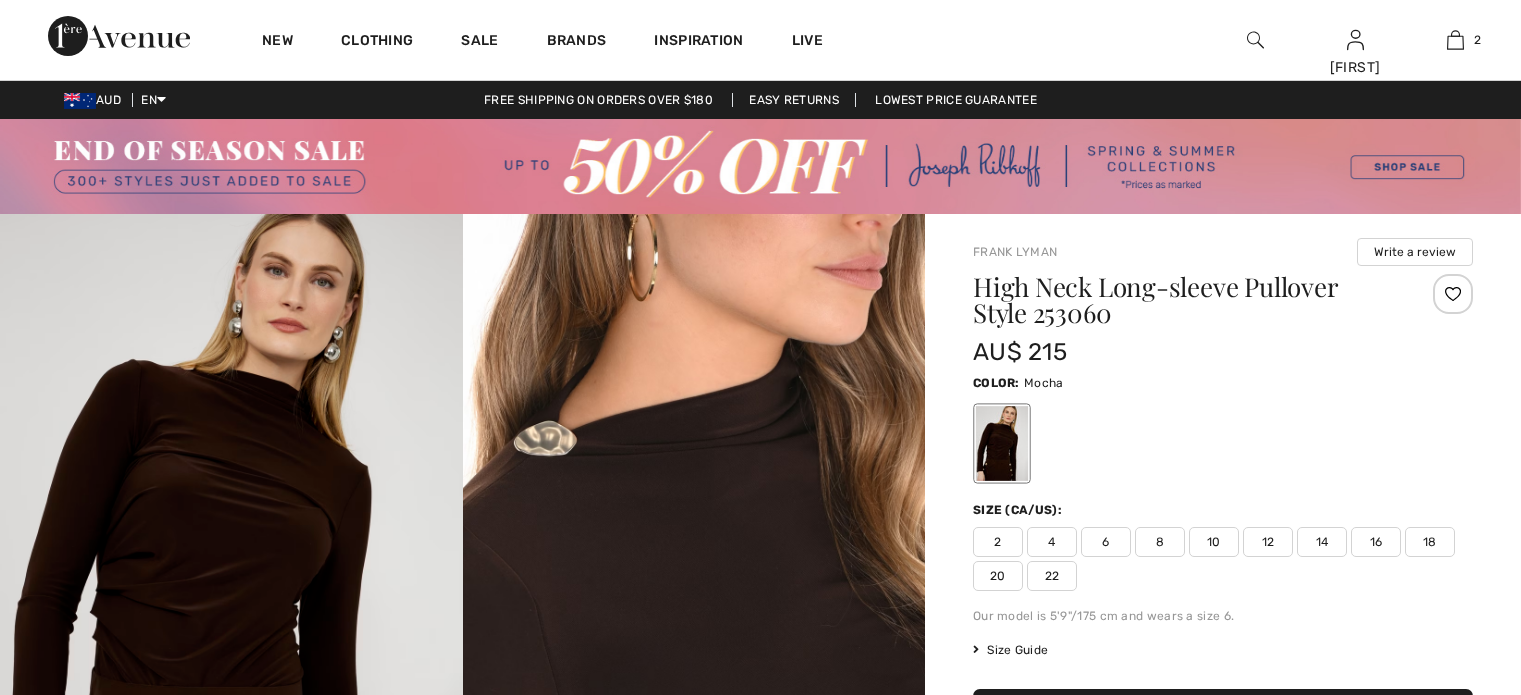 scroll, scrollTop: 0, scrollLeft: 0, axis: both 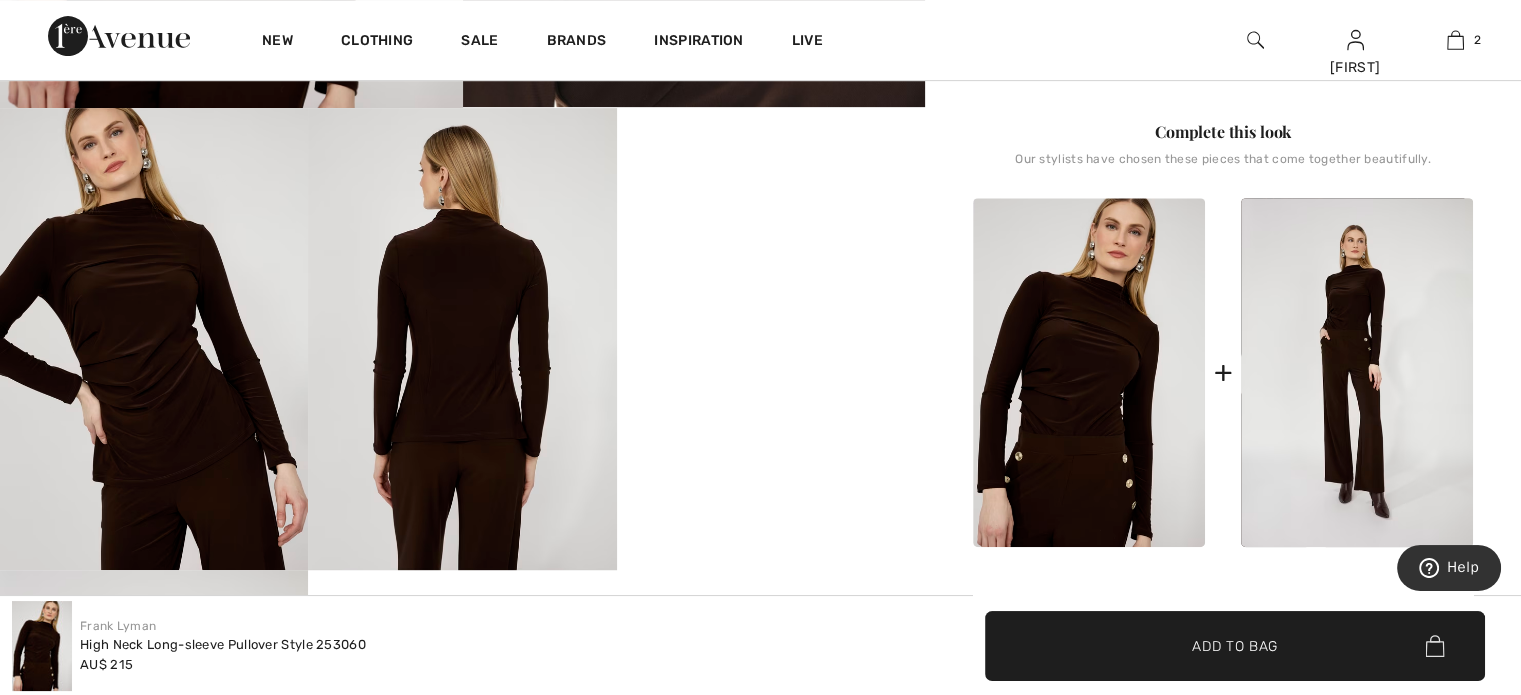 click on "Your browser does not support the video tag." at bounding box center (771, 185) 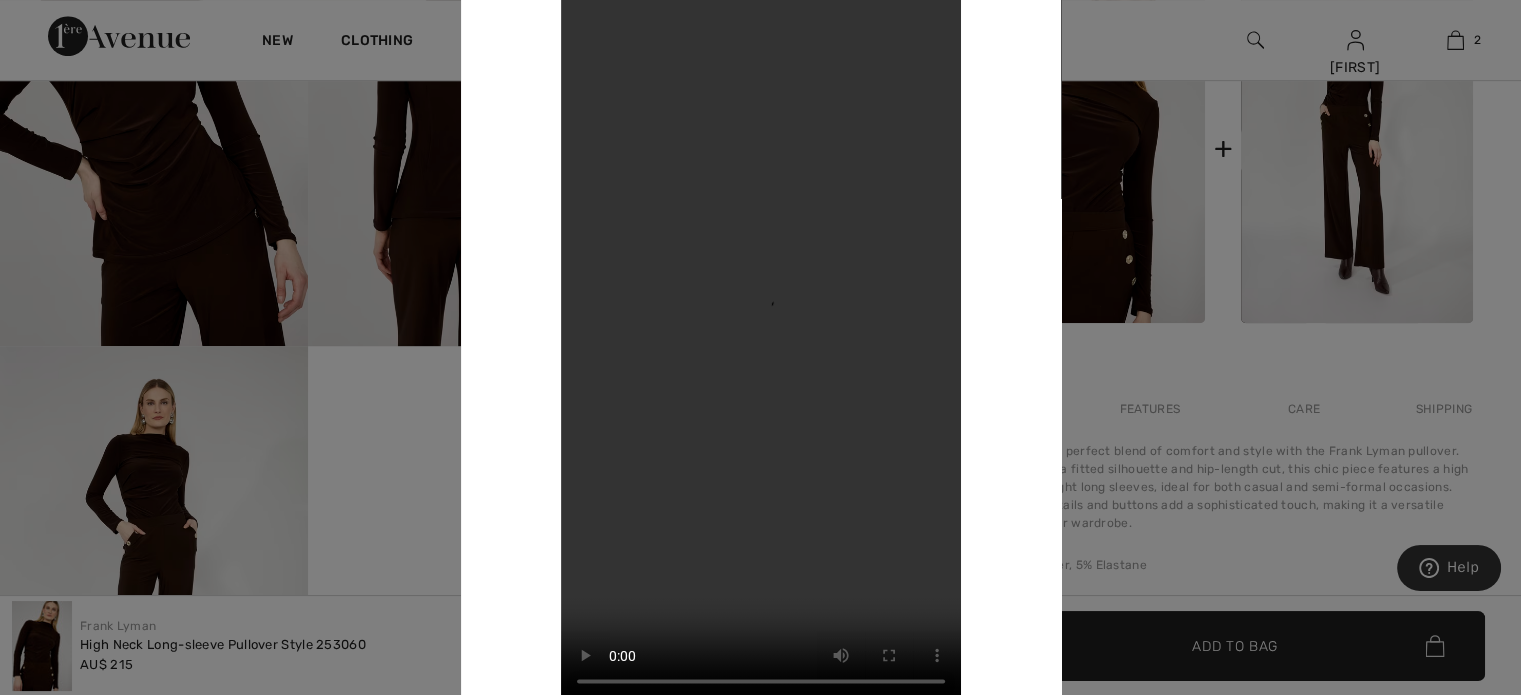 scroll, scrollTop: 1033, scrollLeft: 0, axis: vertical 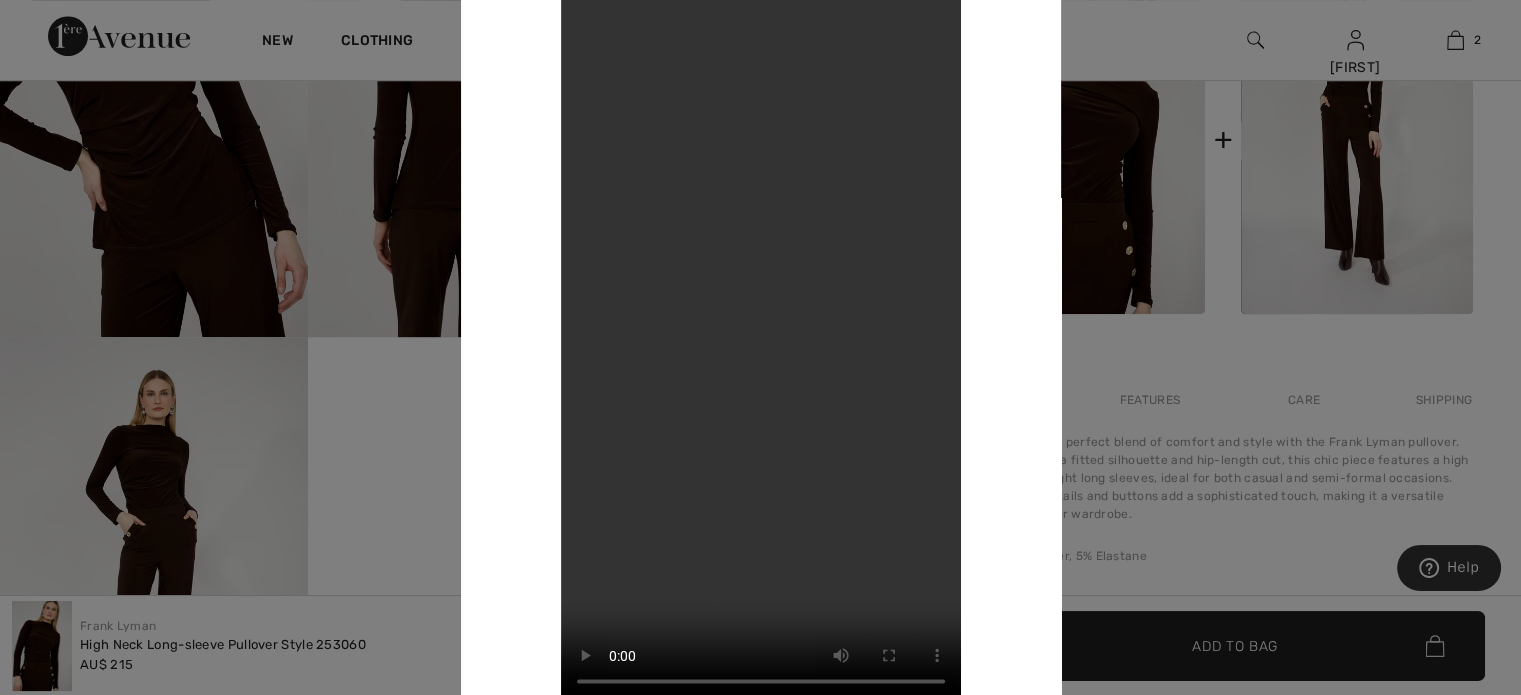 click at bounding box center (760, 347) 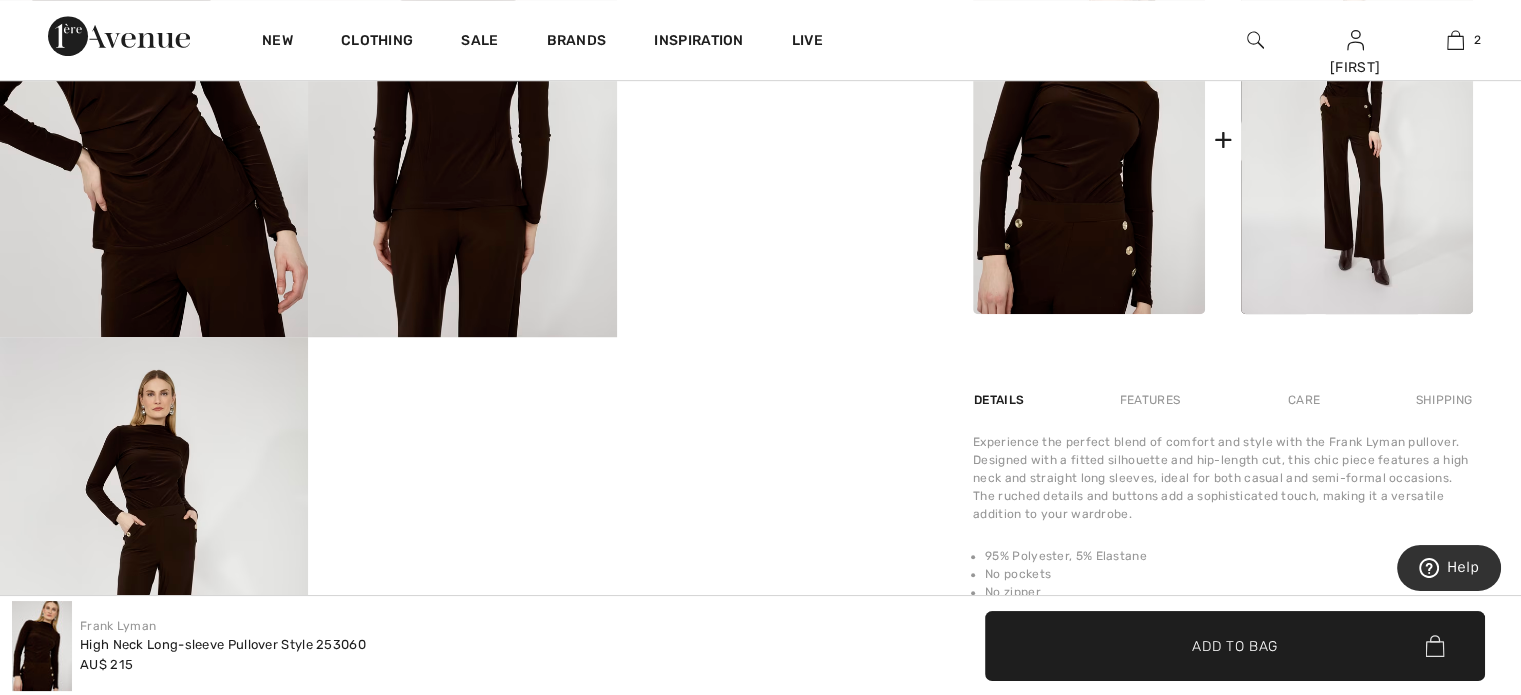 click at bounding box center (1089, 139) 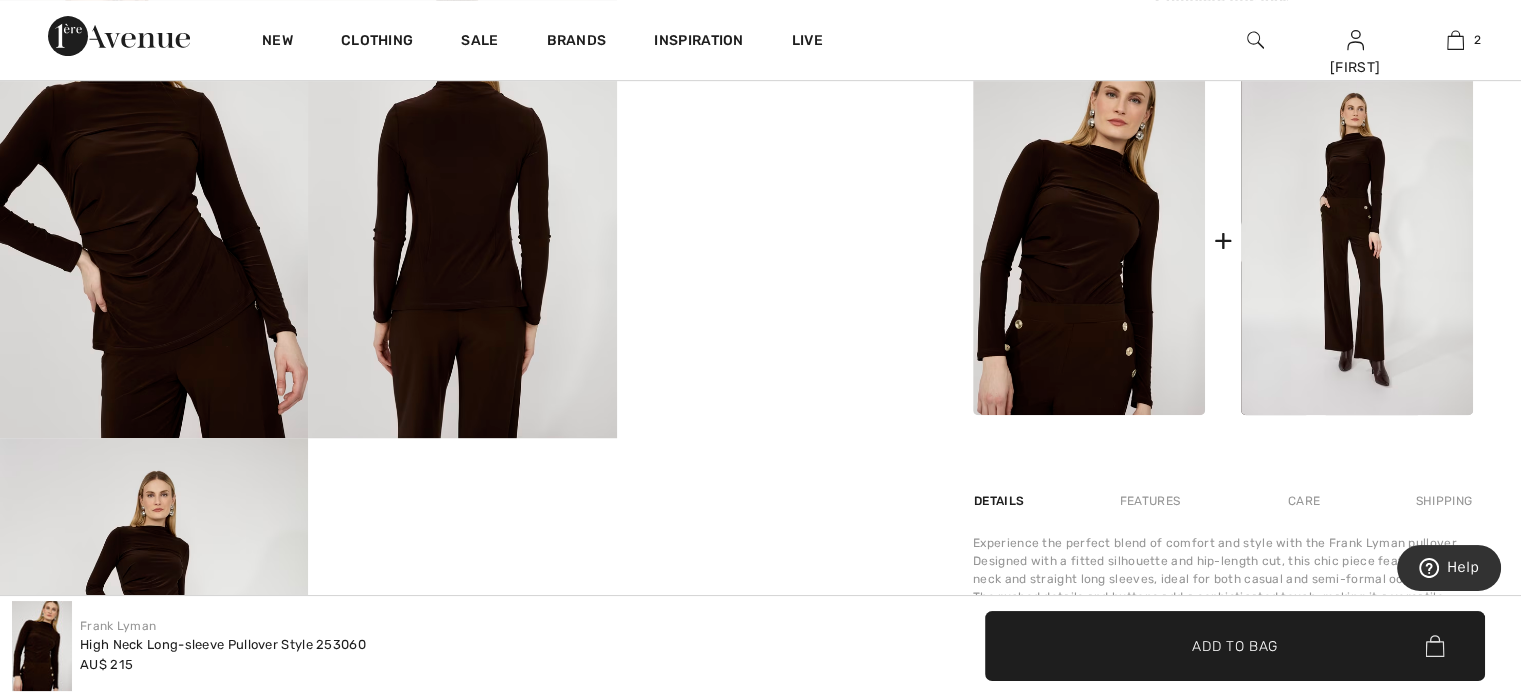 scroll, scrollTop: 800, scrollLeft: 0, axis: vertical 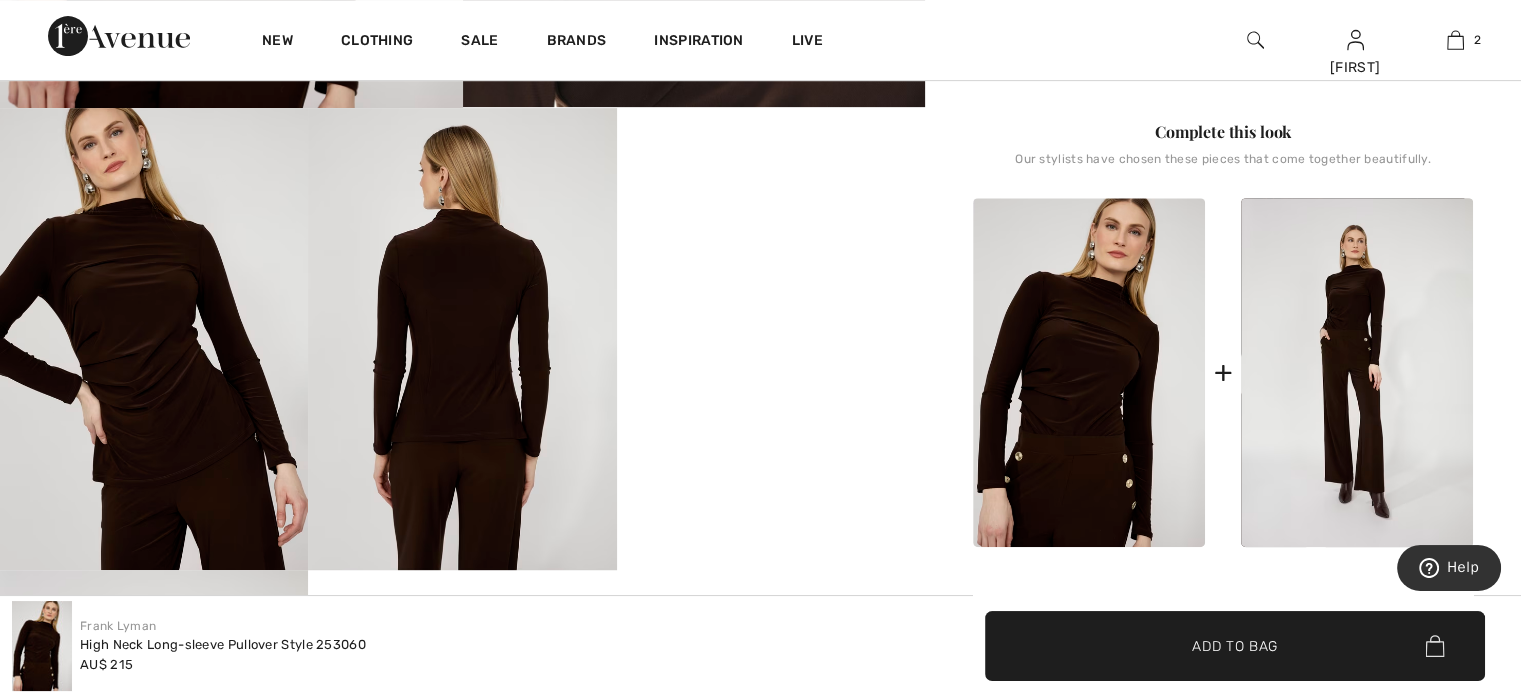 click at bounding box center (462, 339) 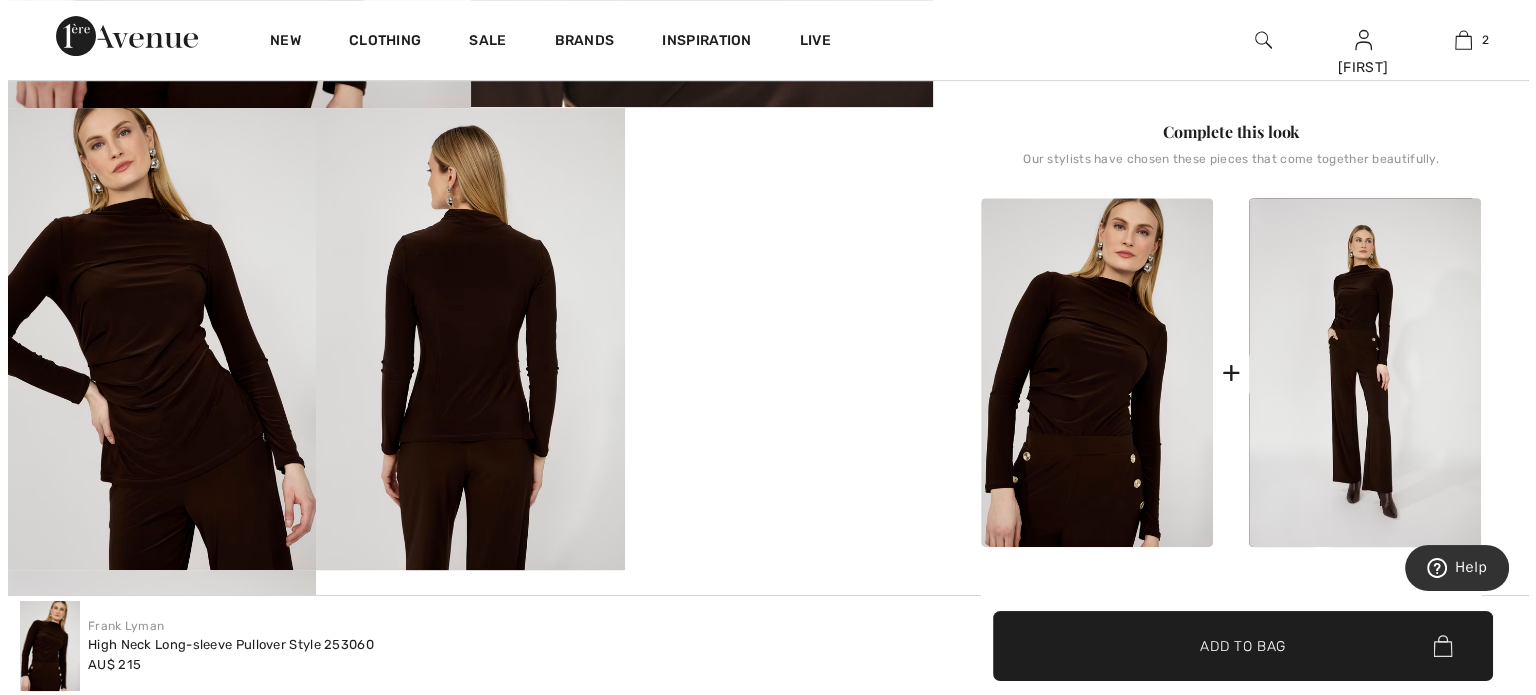 scroll, scrollTop: 801, scrollLeft: 0, axis: vertical 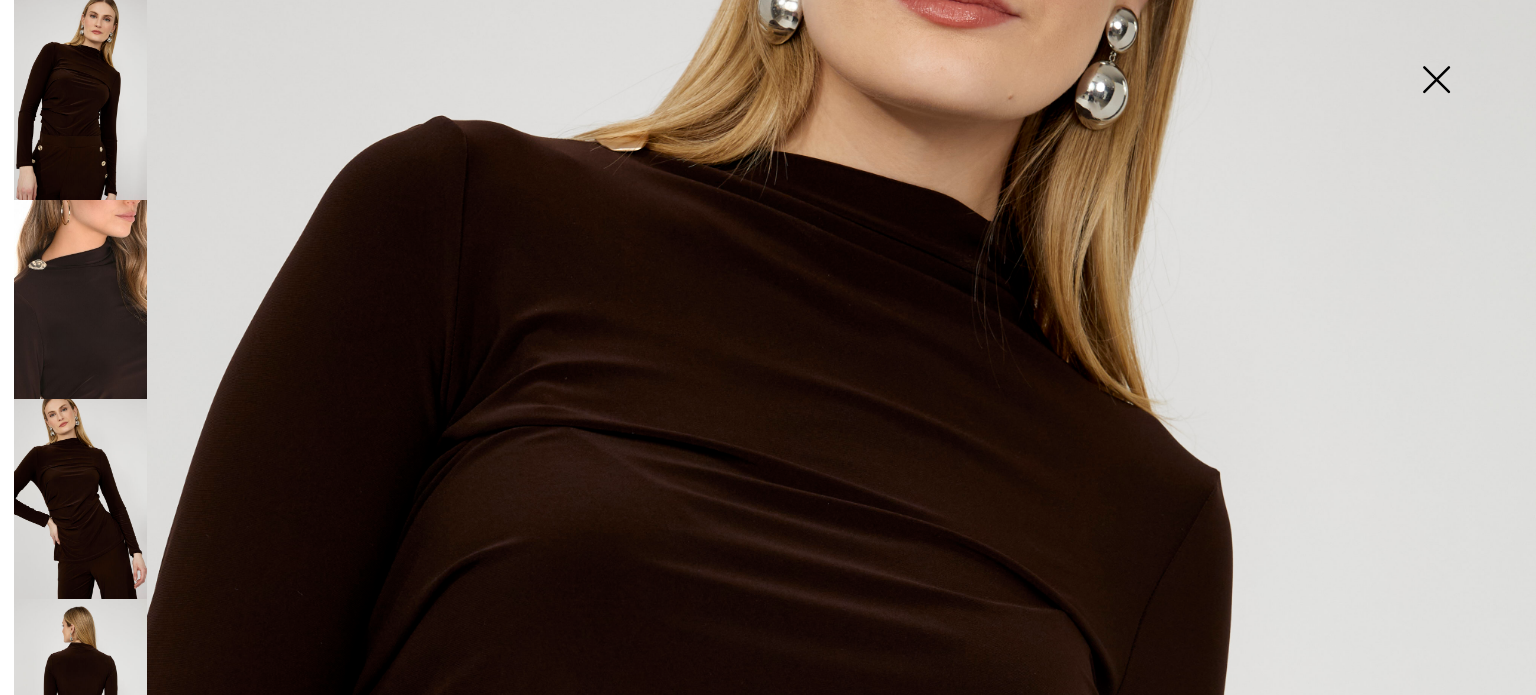 click at bounding box center (80, 499) 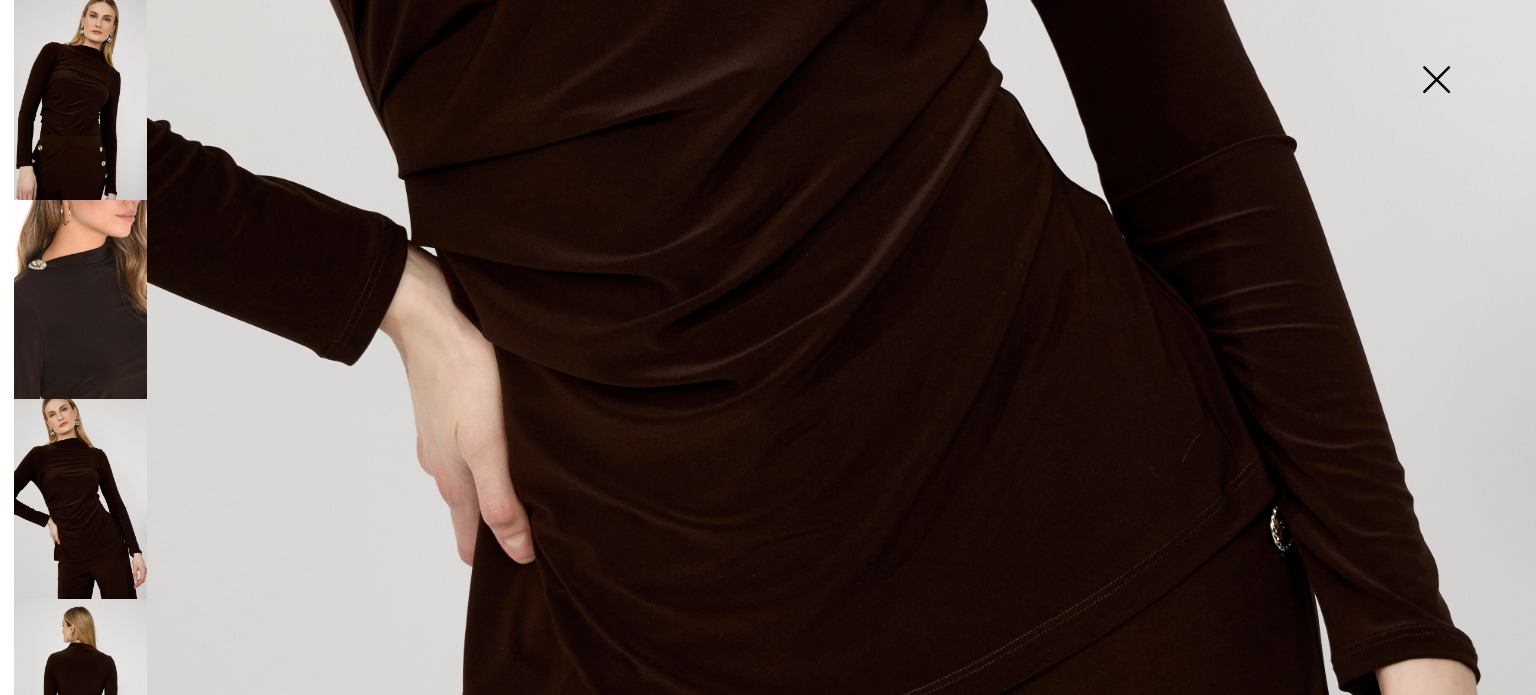 scroll, scrollTop: 1266, scrollLeft: 0, axis: vertical 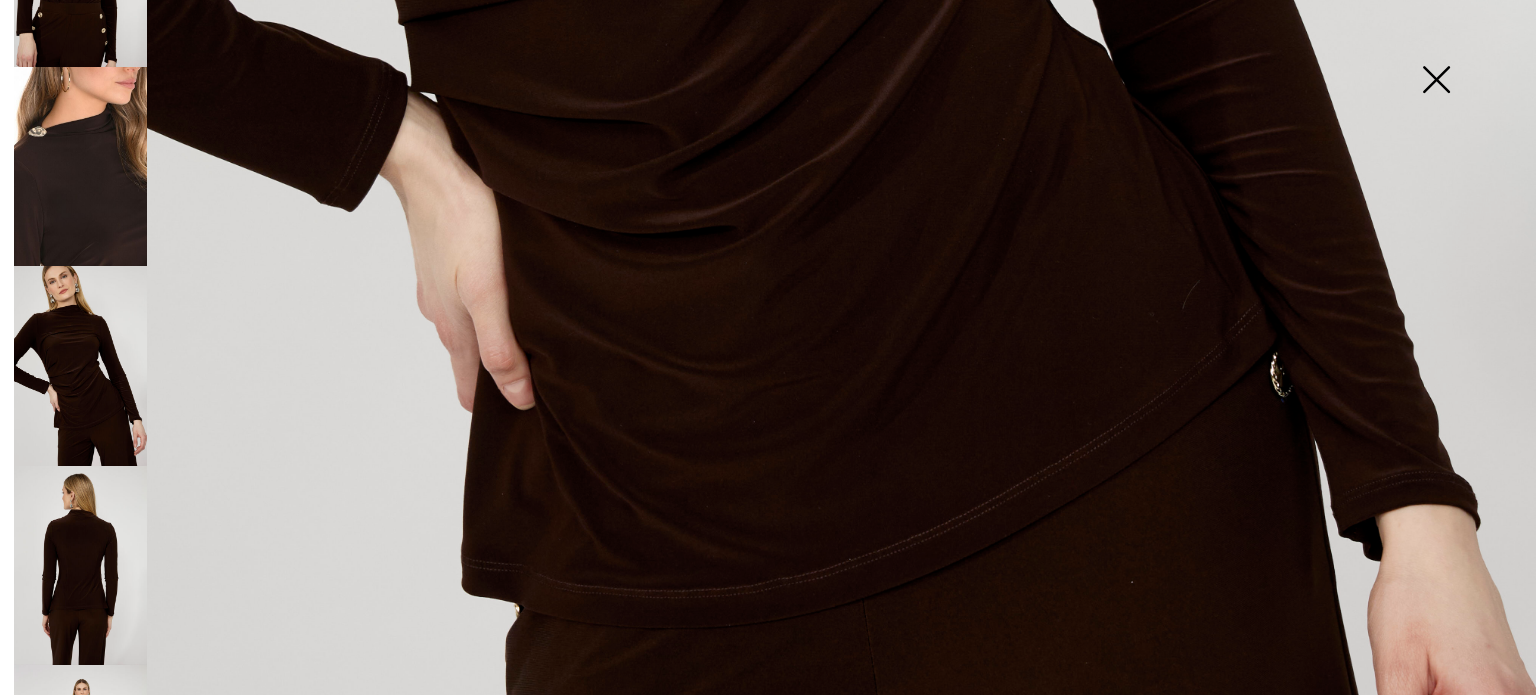 click at bounding box center (80, 566) 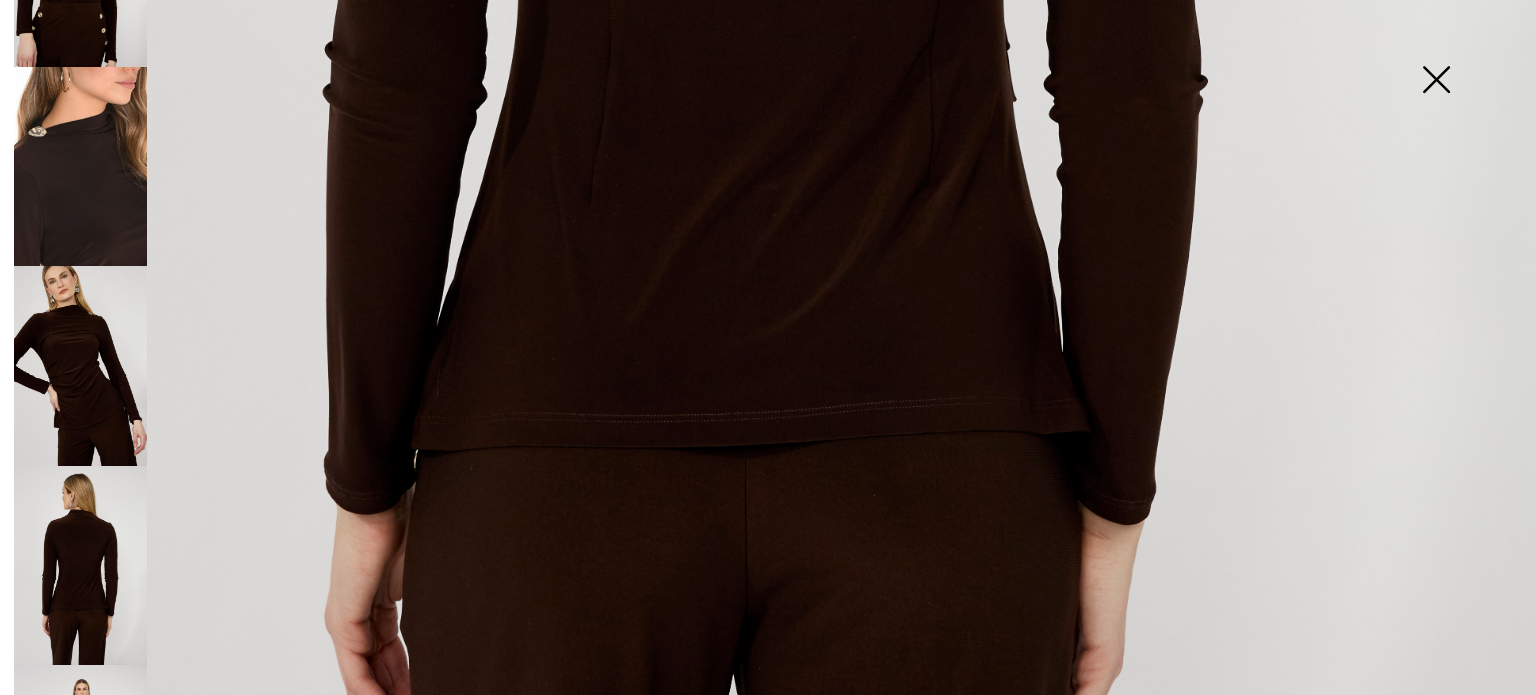 scroll, scrollTop: 1366, scrollLeft: 0, axis: vertical 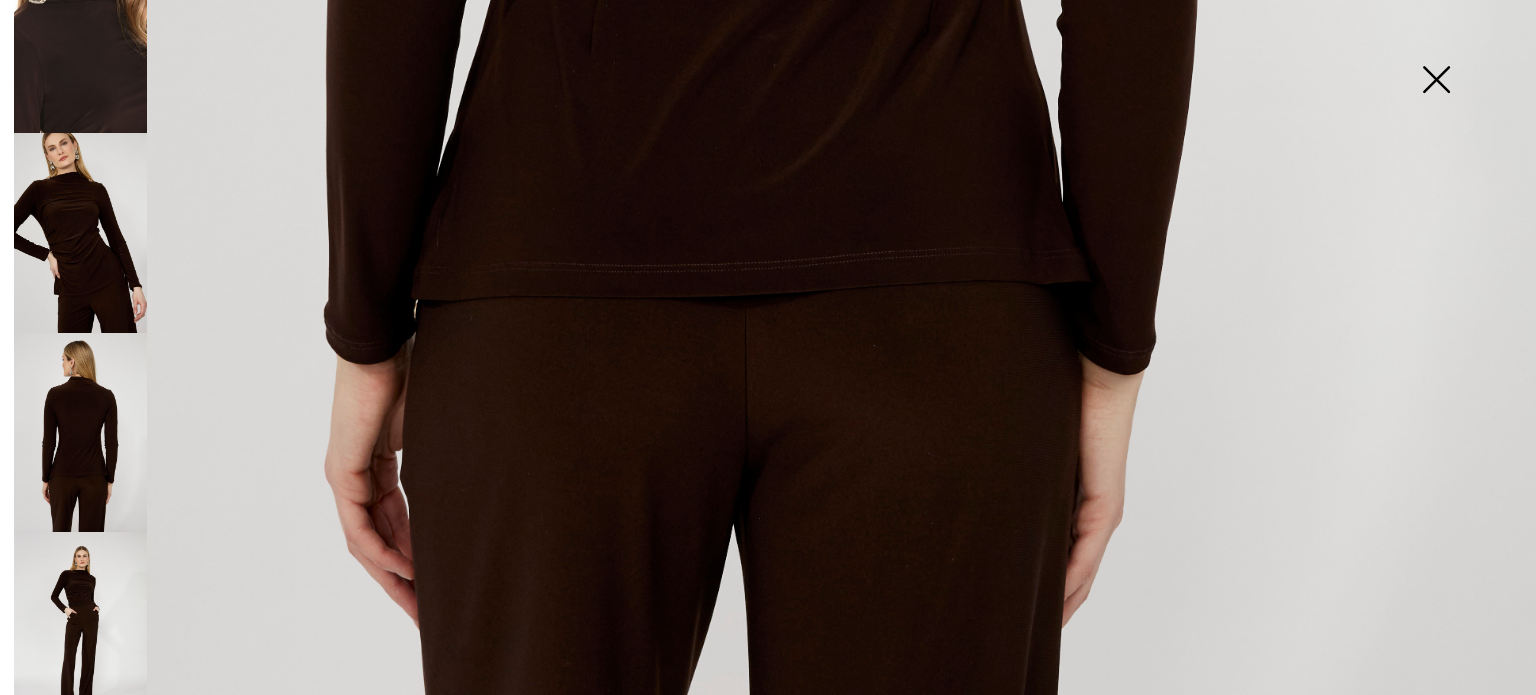 click at bounding box center [80, 632] 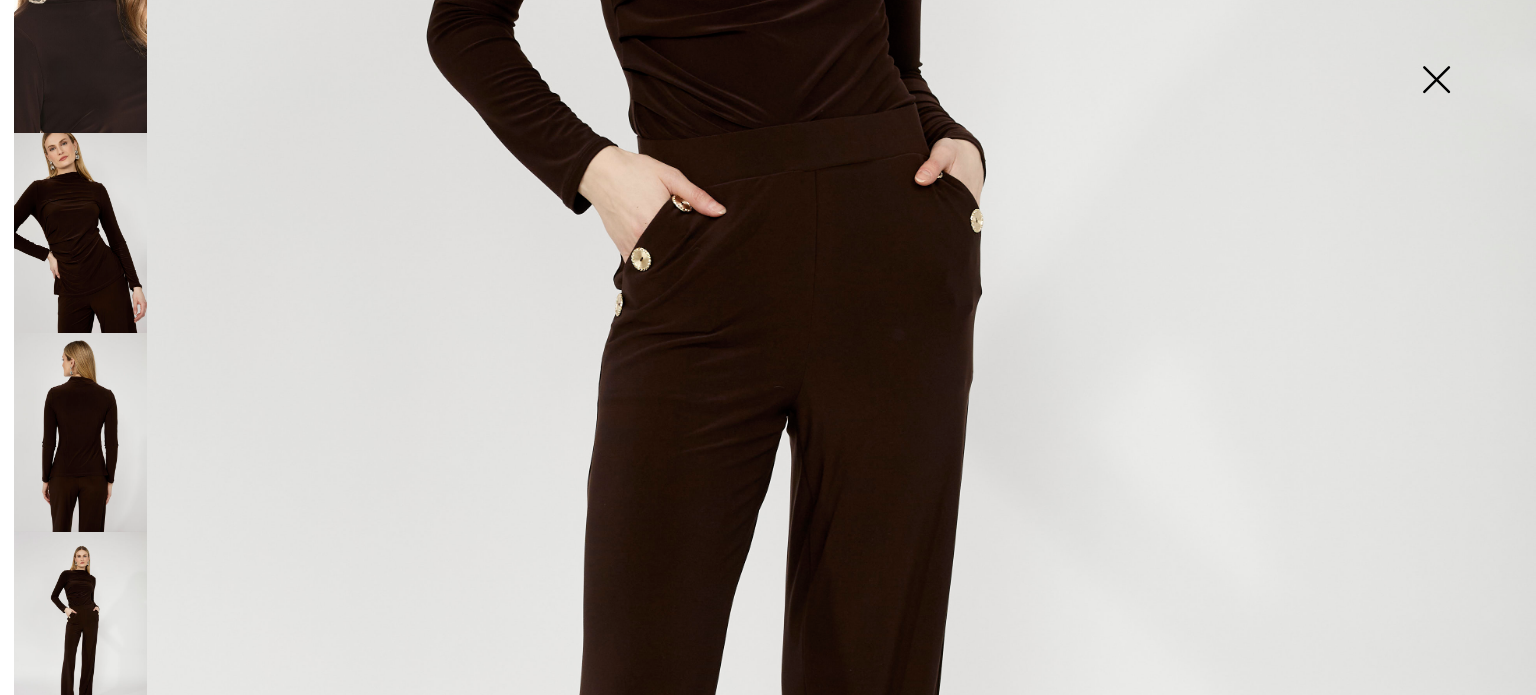 scroll, scrollTop: 666, scrollLeft: 0, axis: vertical 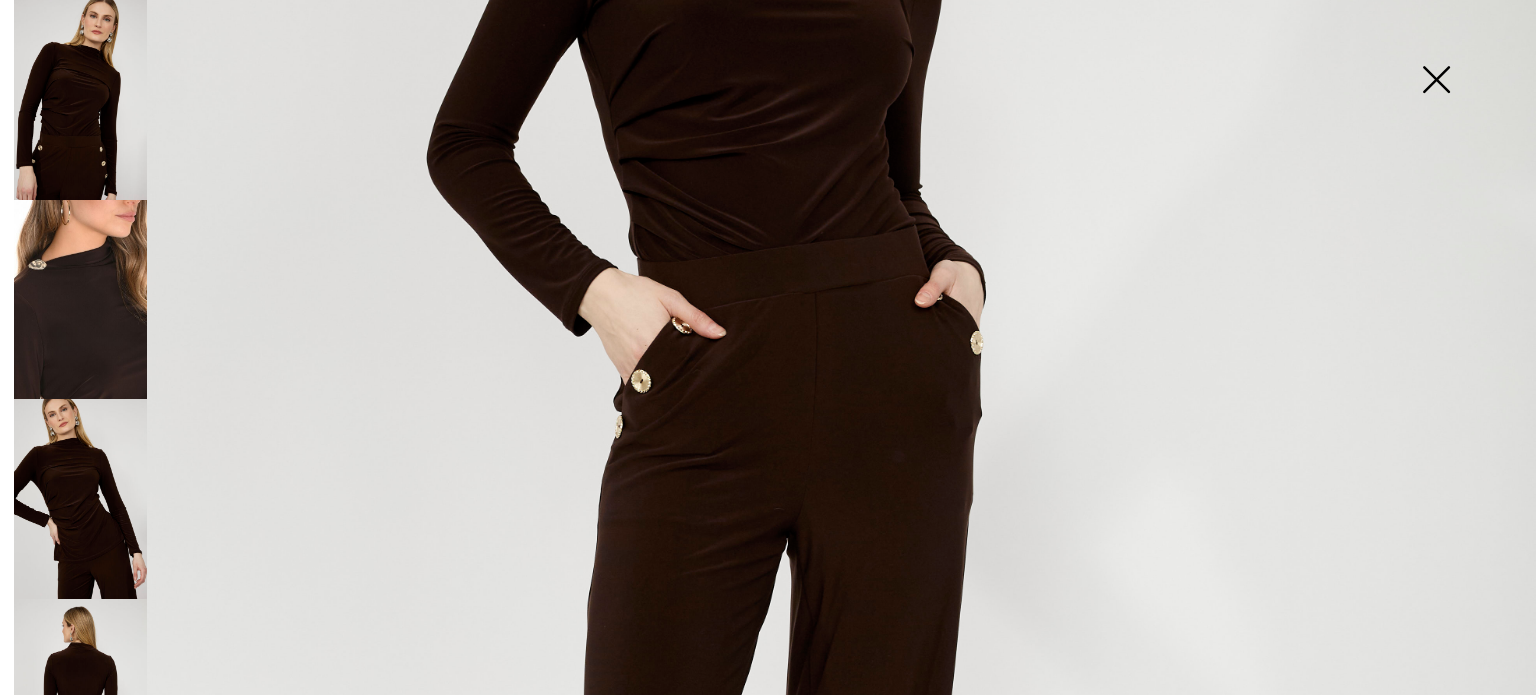 click at bounding box center (80, 100) 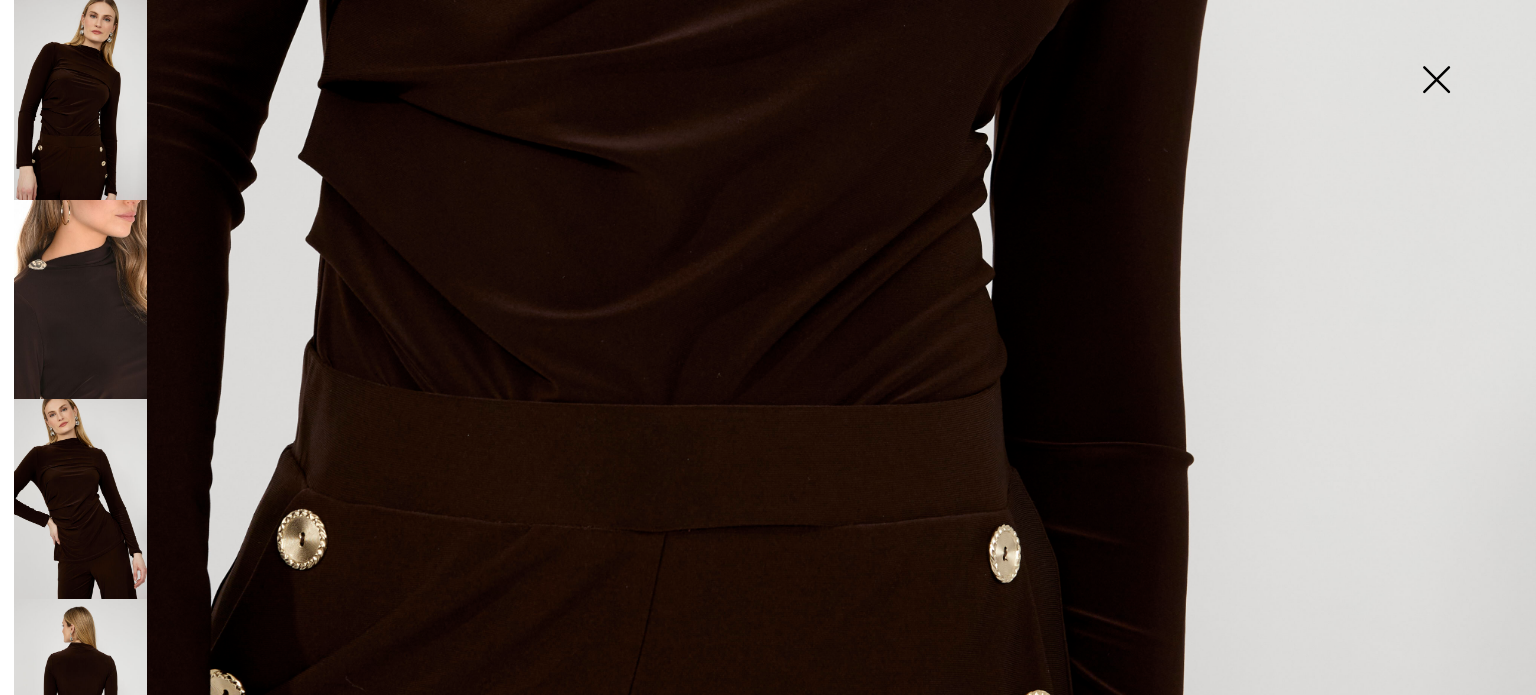 scroll, scrollTop: 1166, scrollLeft: 0, axis: vertical 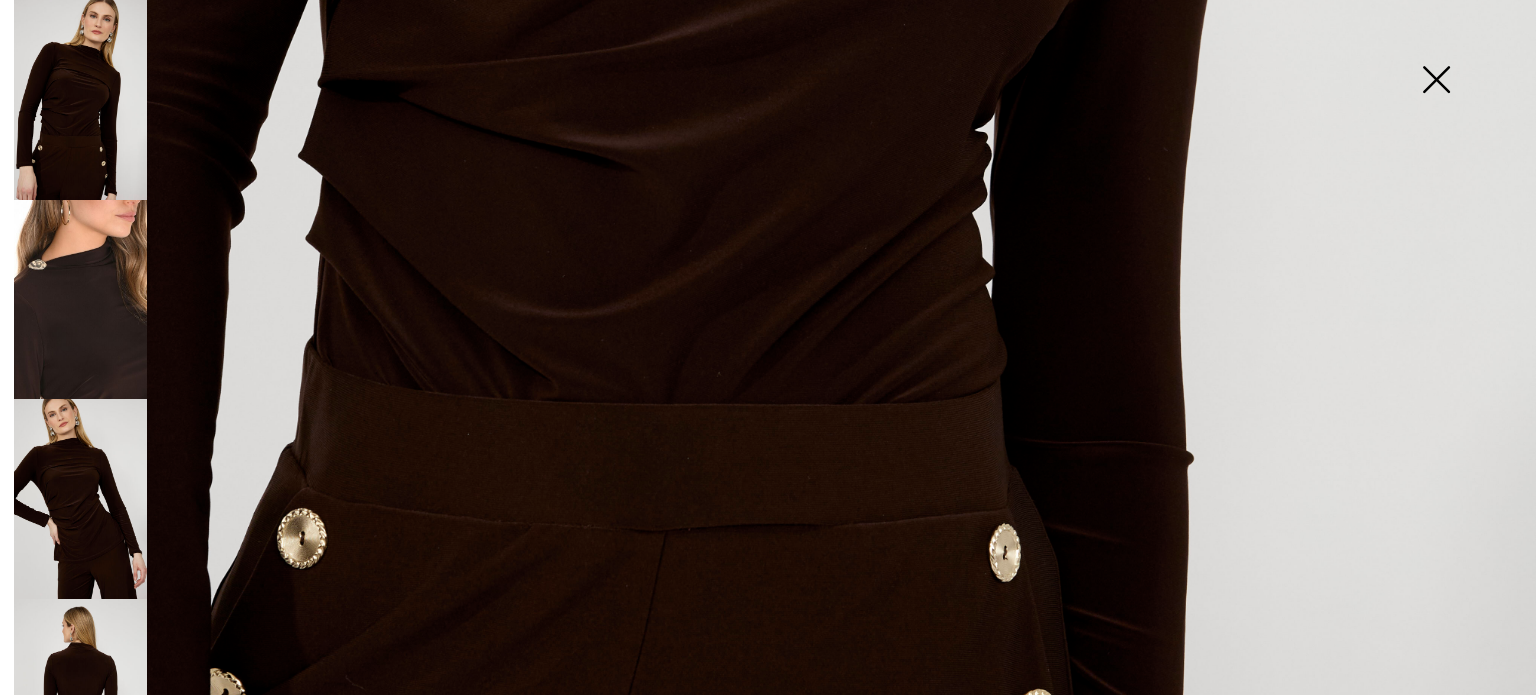 click at bounding box center [80, 300] 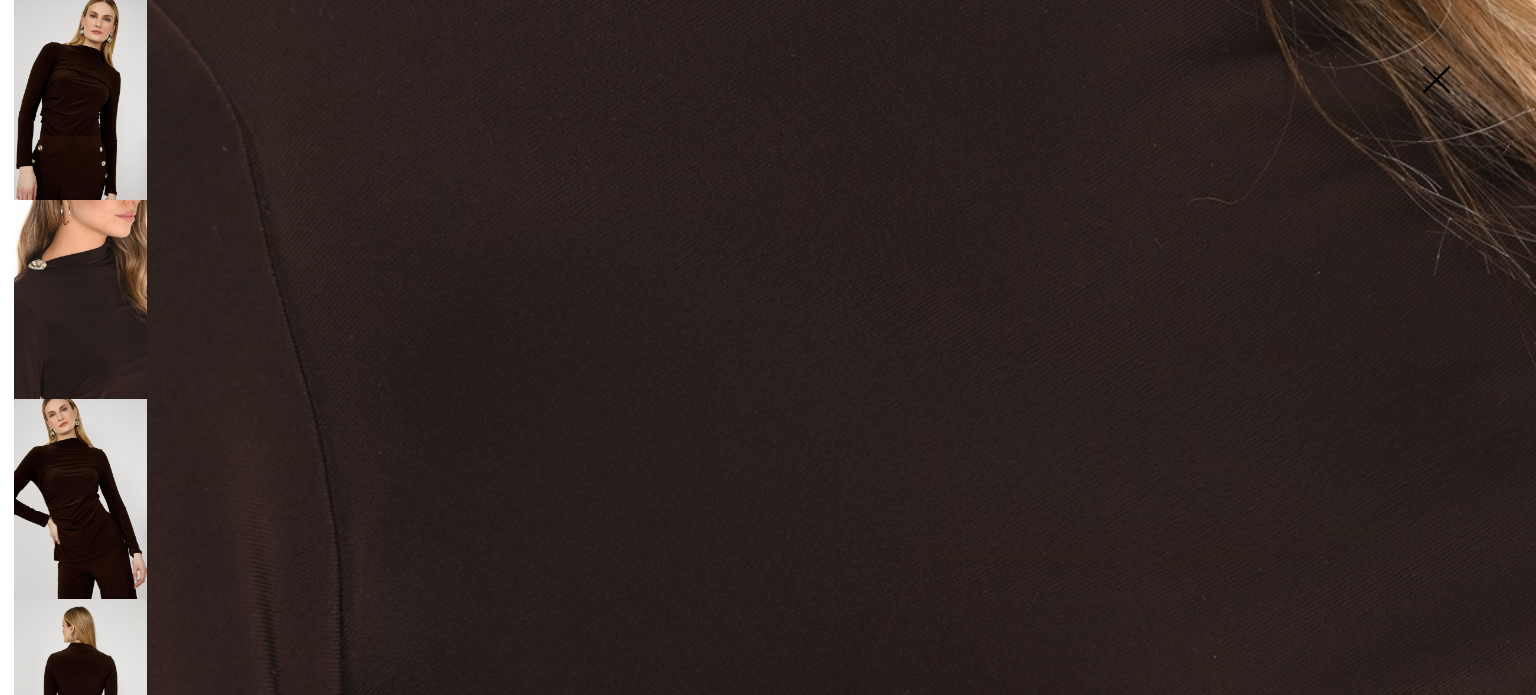 click at bounding box center (80, 499) 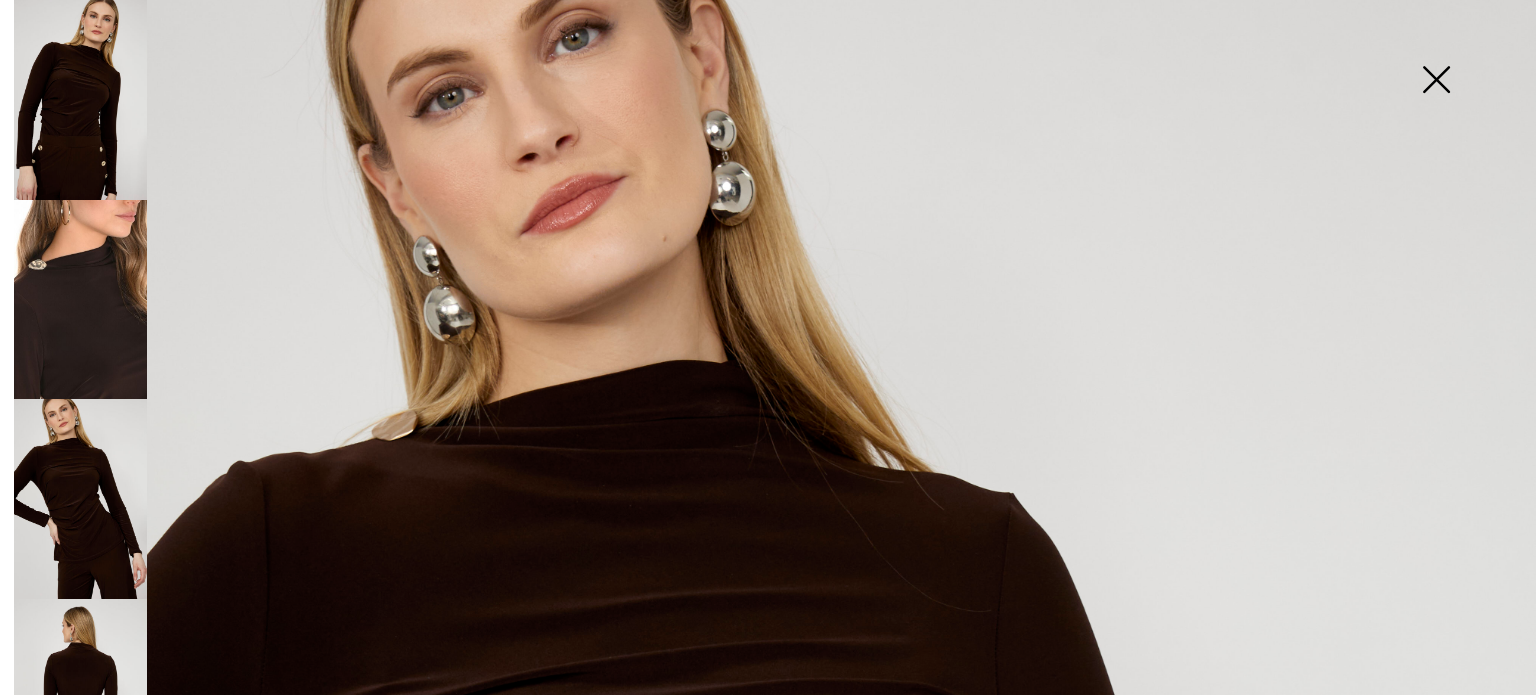 scroll, scrollTop: 86, scrollLeft: 0, axis: vertical 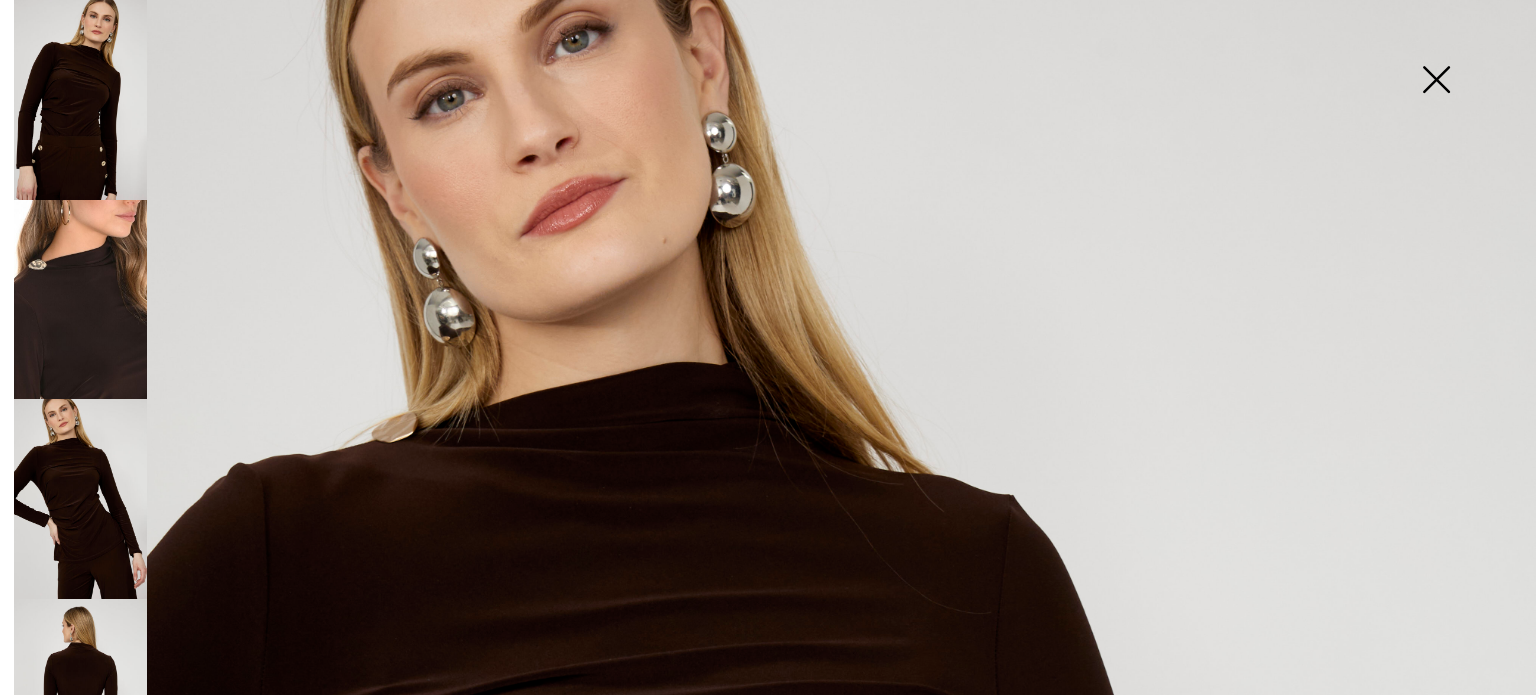 click at bounding box center (80, 699) 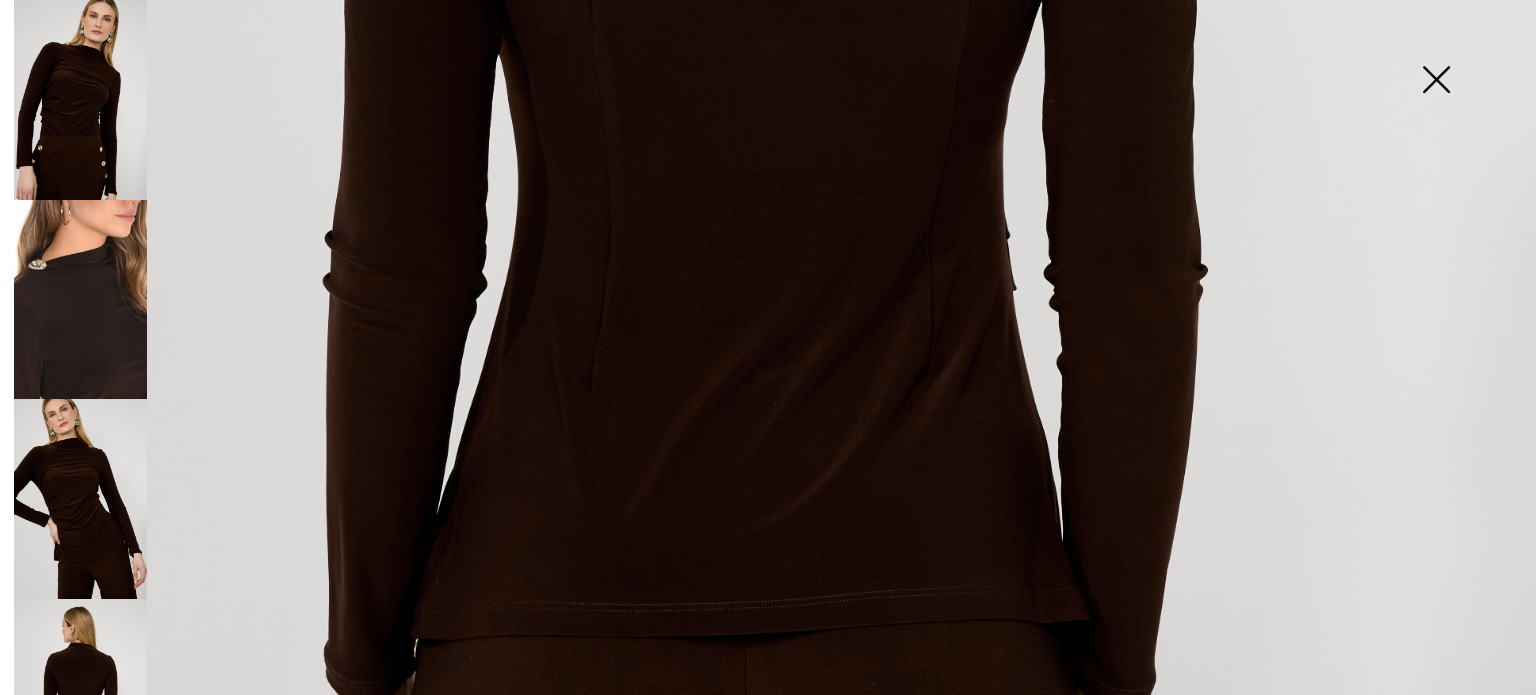 scroll, scrollTop: 1220, scrollLeft: 0, axis: vertical 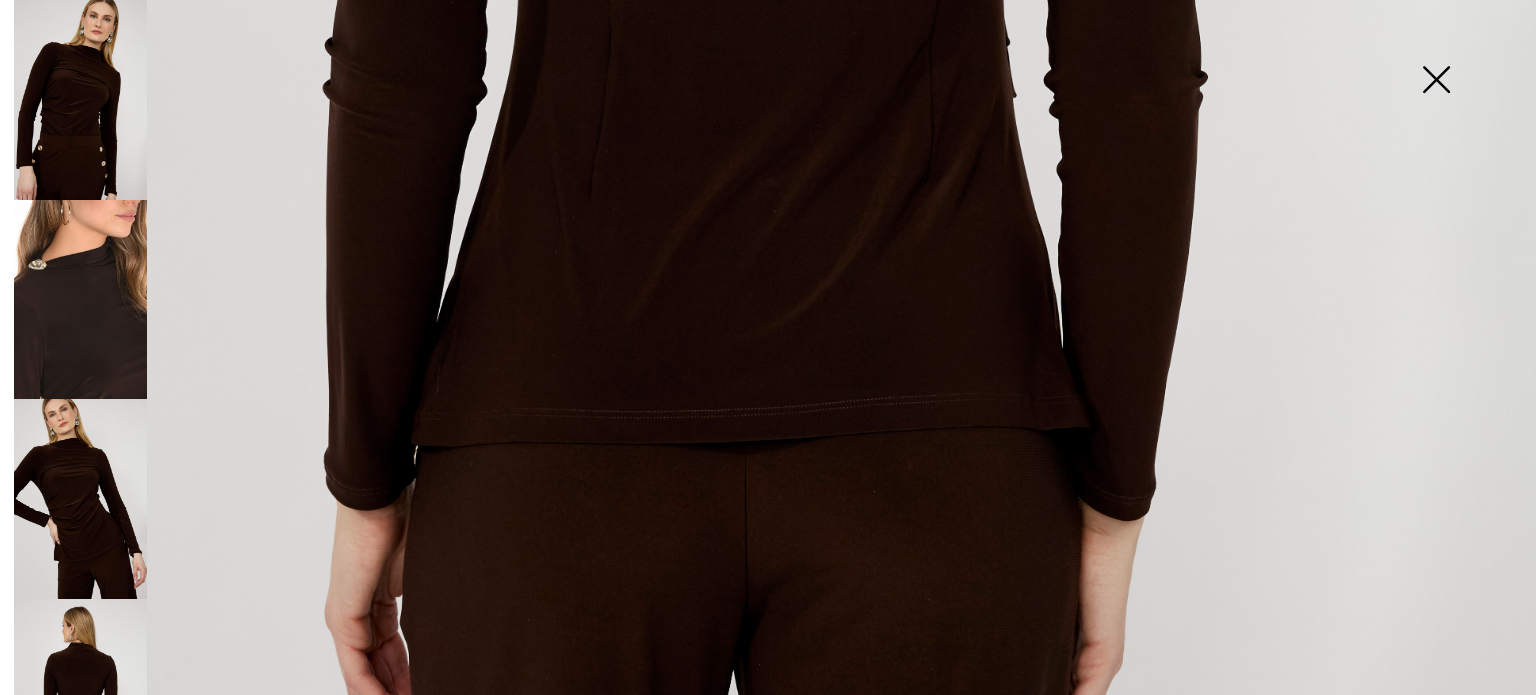 click at bounding box center [1436, 81] 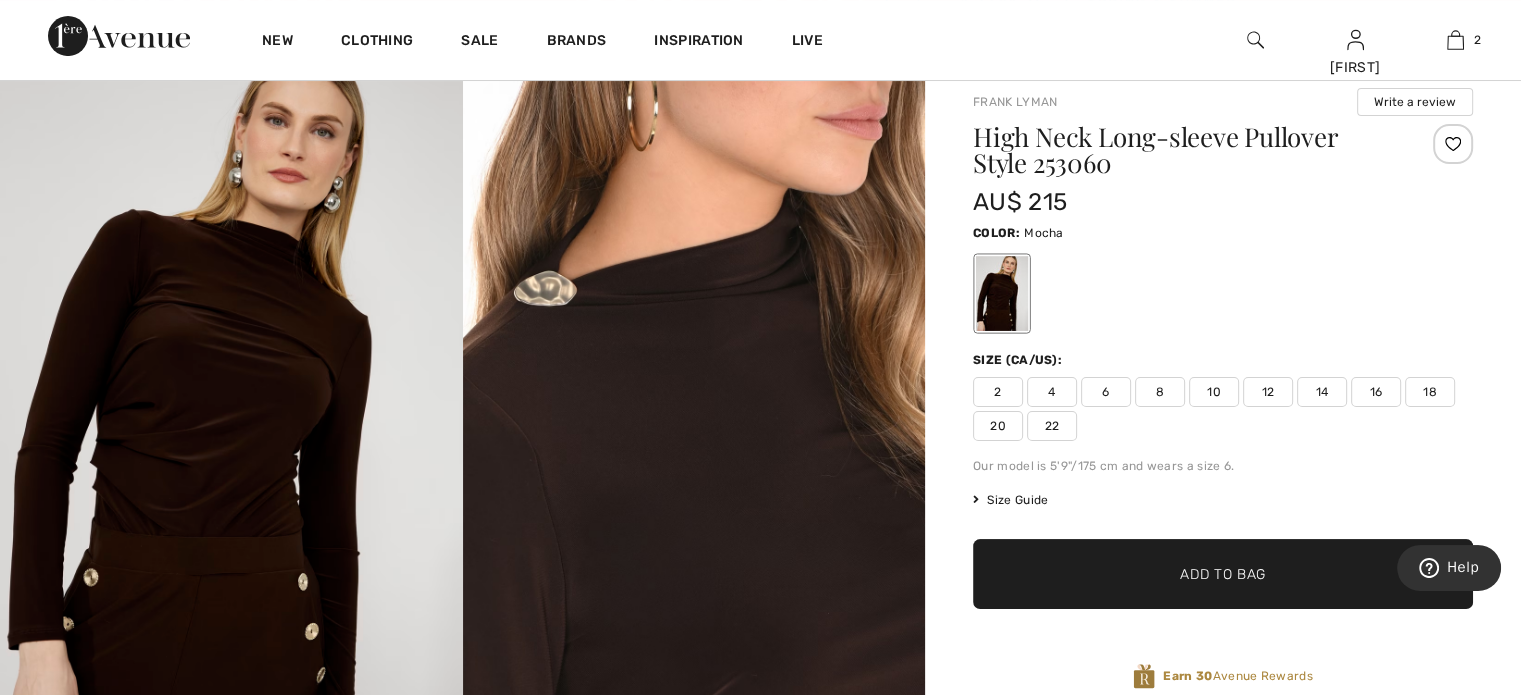 scroll, scrollTop: 133, scrollLeft: 0, axis: vertical 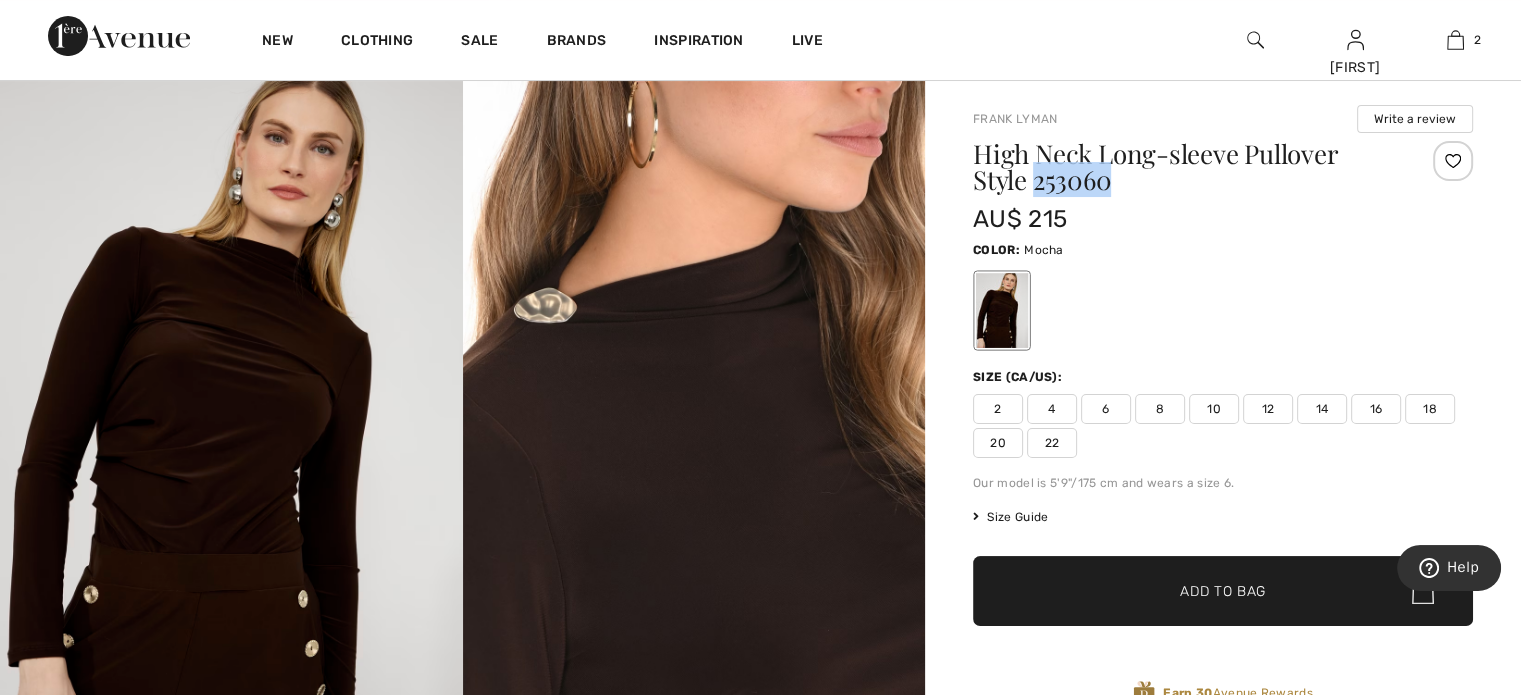 drag, startPoint x: 1035, startPoint y: 178, endPoint x: 1113, endPoint y: 187, distance: 78.51752 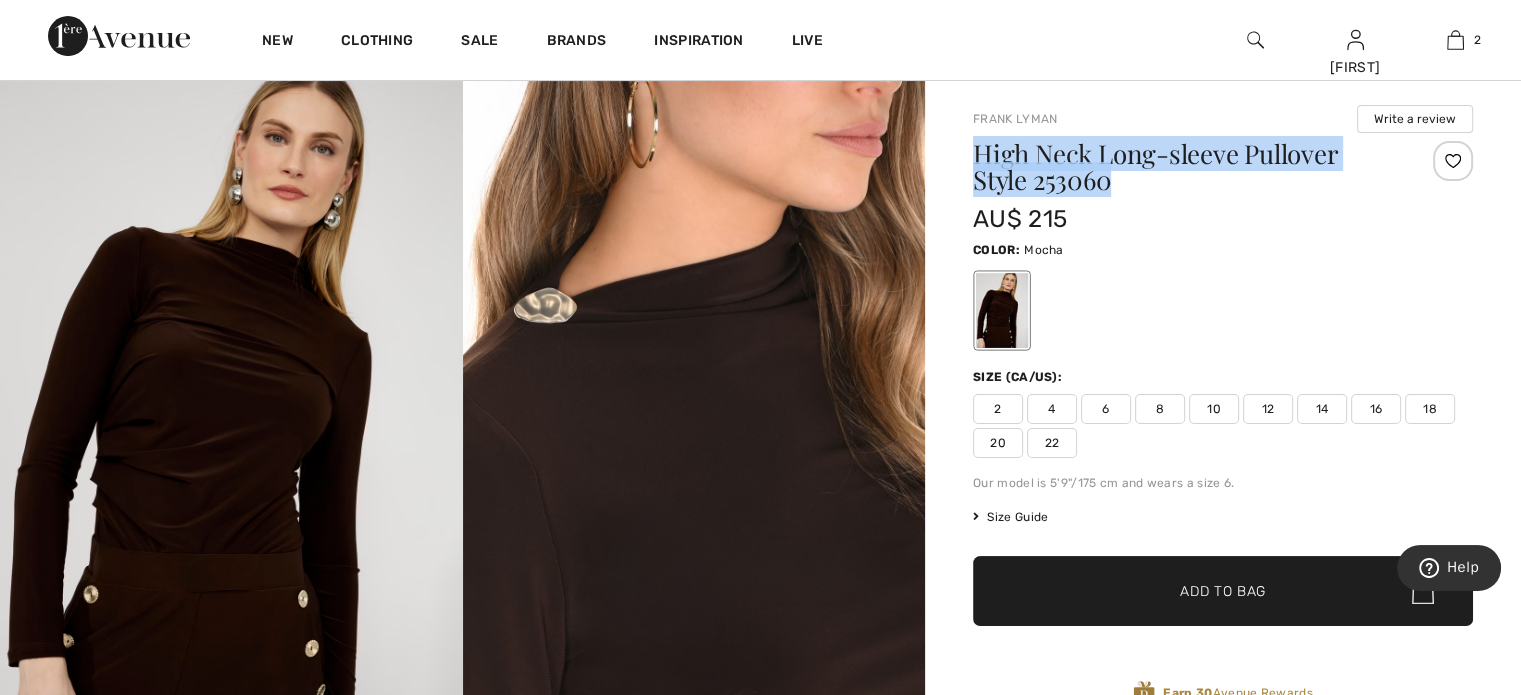 drag, startPoint x: 975, startPoint y: 147, endPoint x: 1190, endPoint y: 190, distance: 219.25784 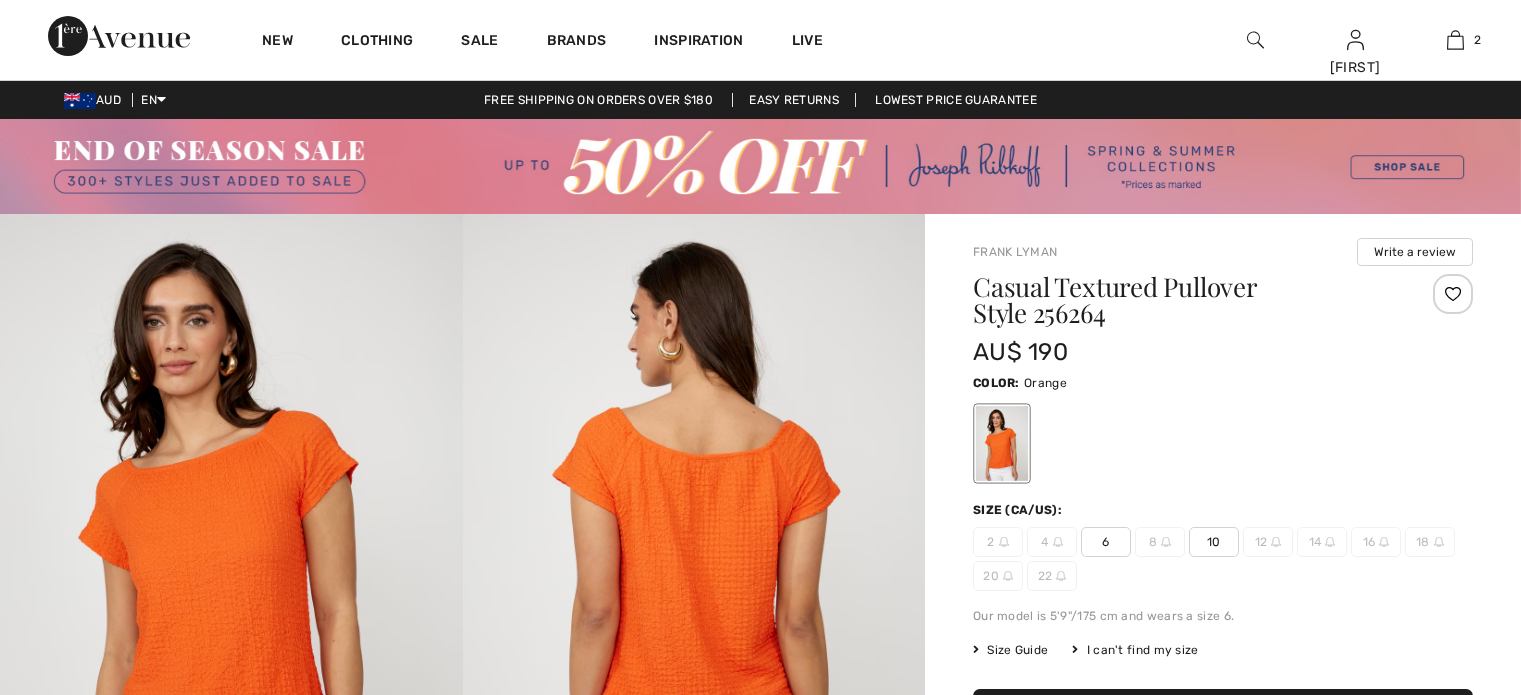 scroll, scrollTop: 0, scrollLeft: 0, axis: both 